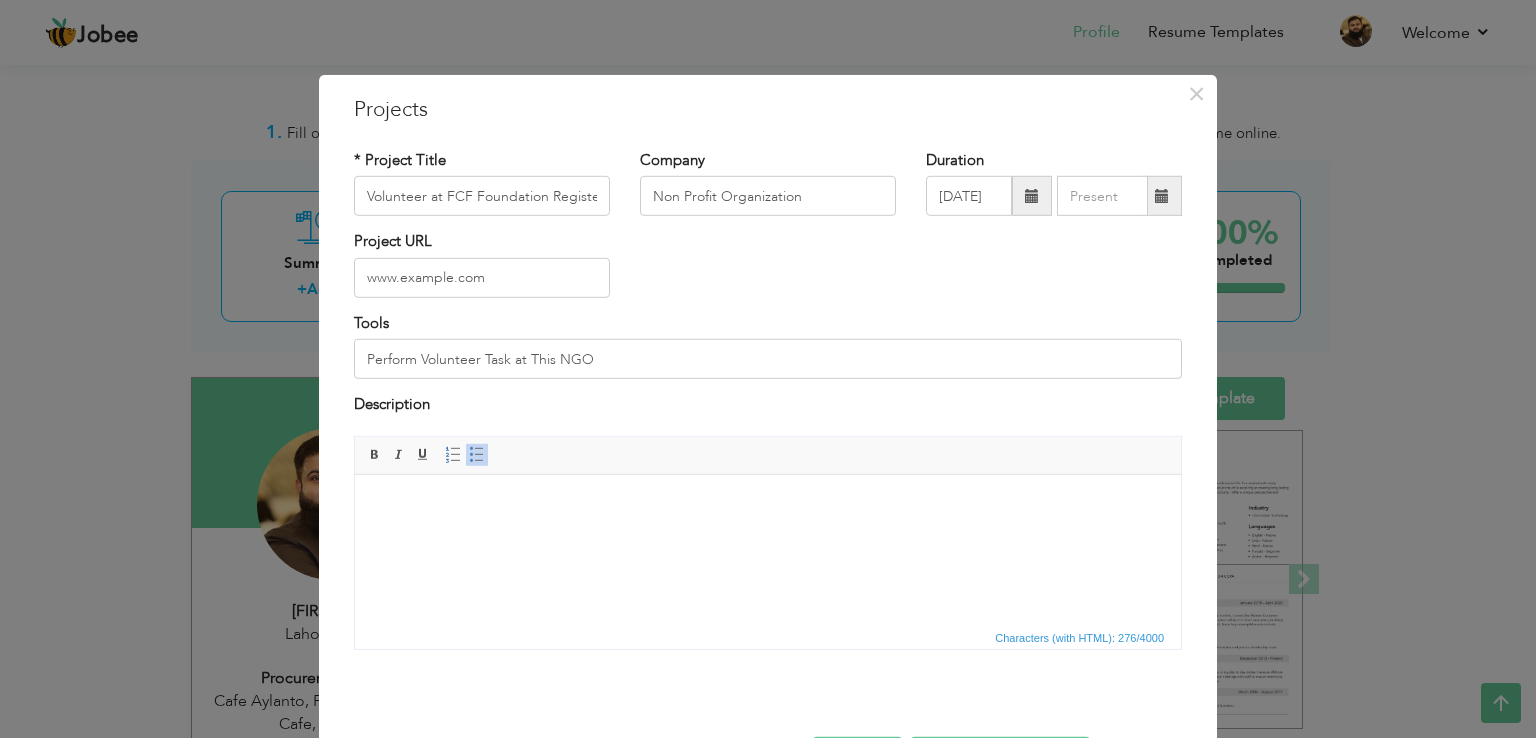 scroll, scrollTop: 2490, scrollLeft: 0, axis: vertical 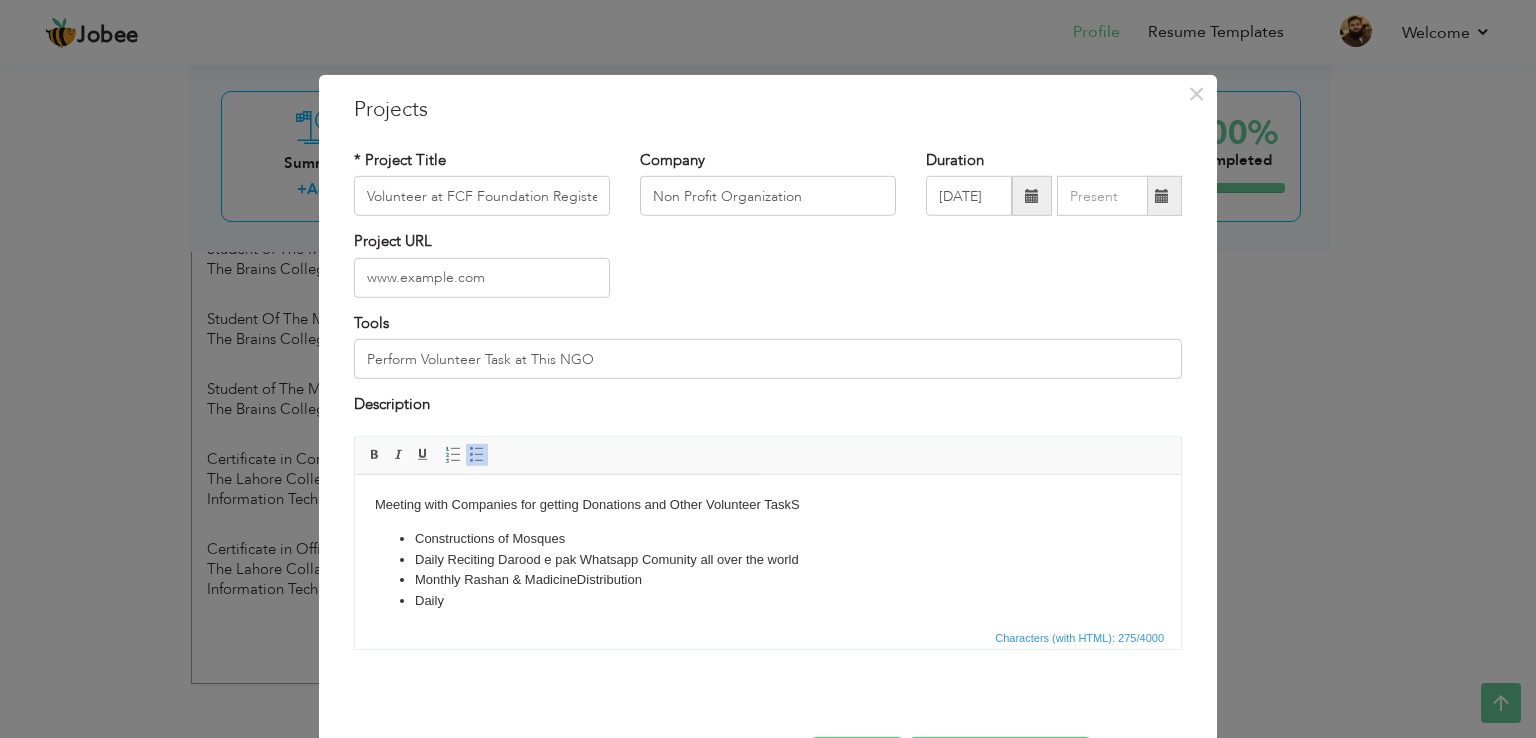 type 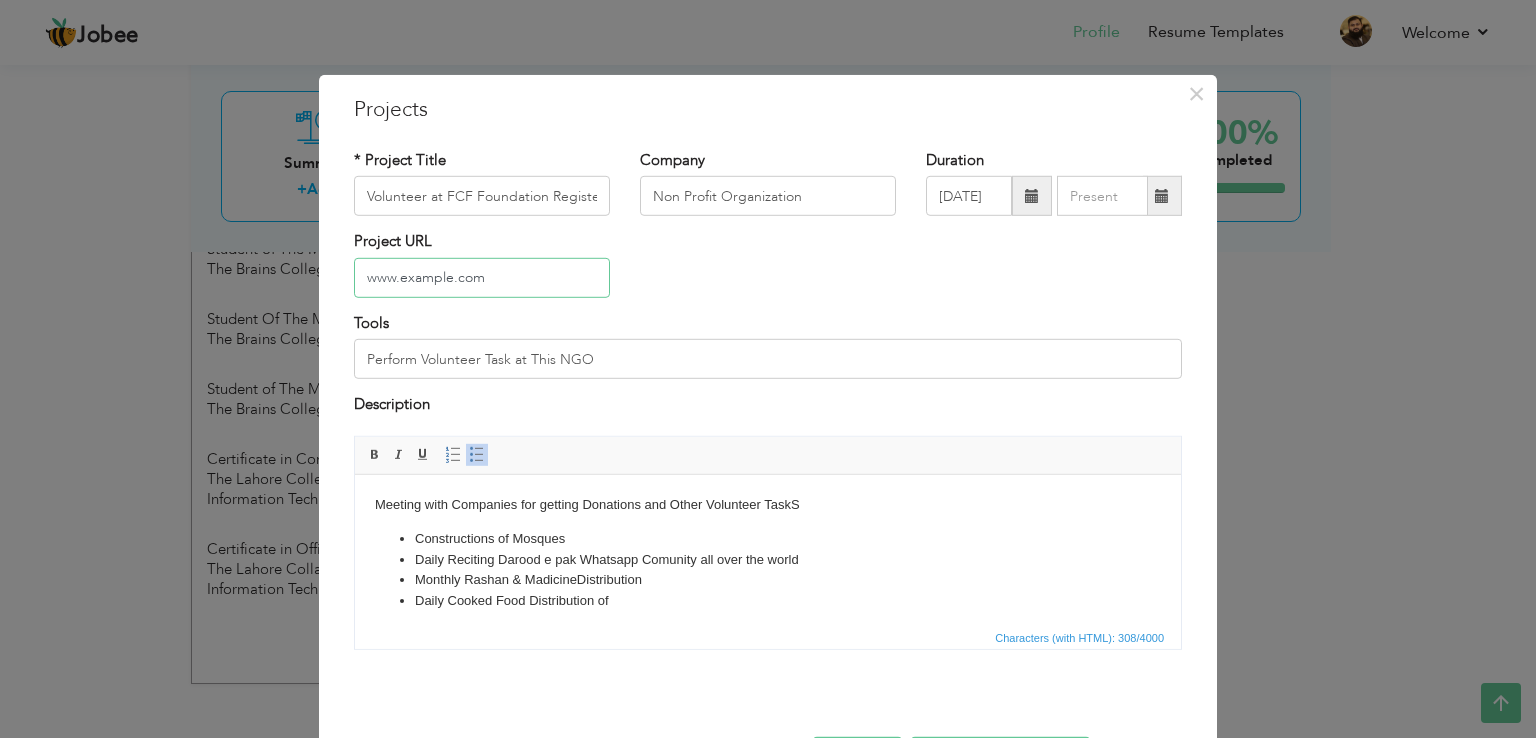 click on "www.faizanechishtfoundation.com" at bounding box center [482, 278] 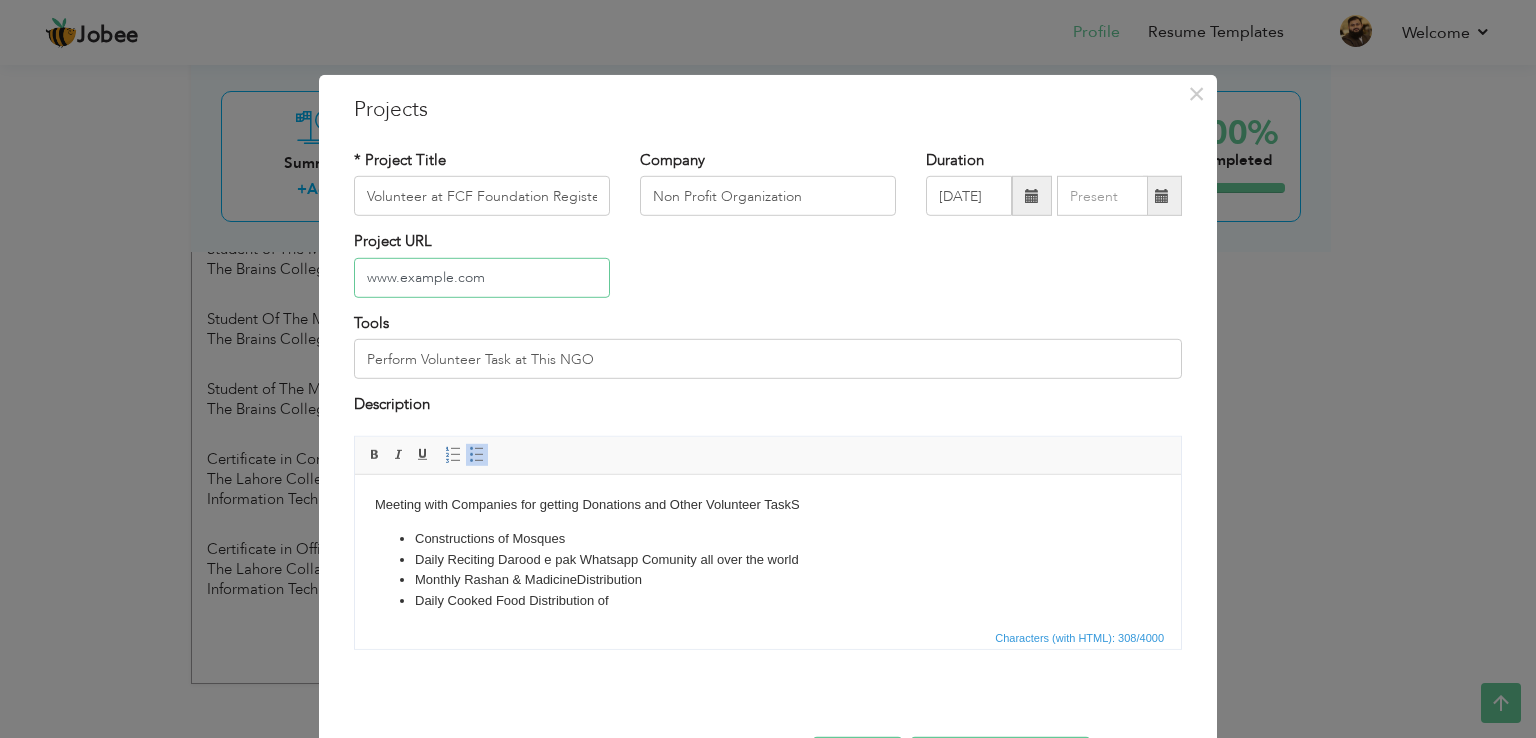 type on "www.faizanechisht.org" 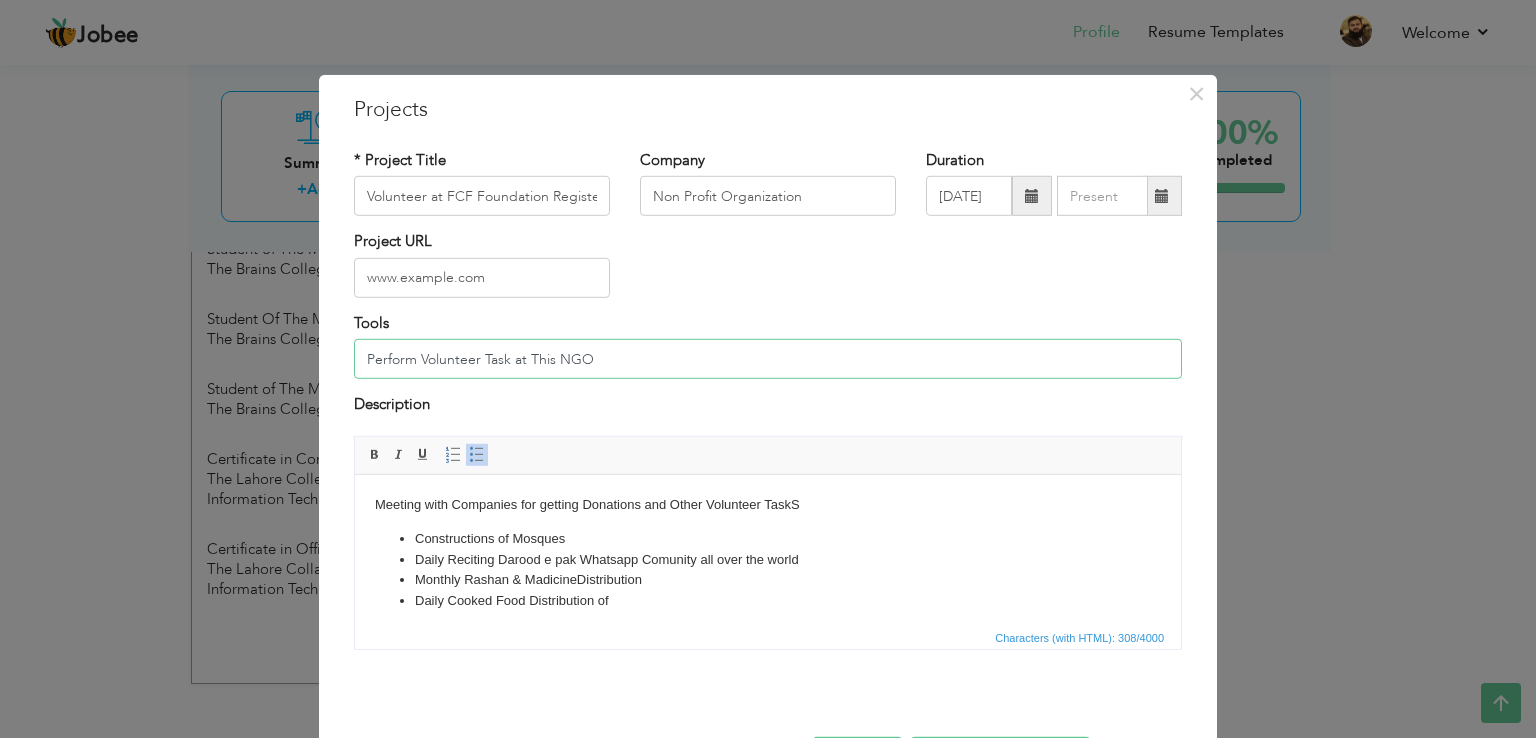 click on "Perform Volunteer Task at This NGO" at bounding box center [768, 359] 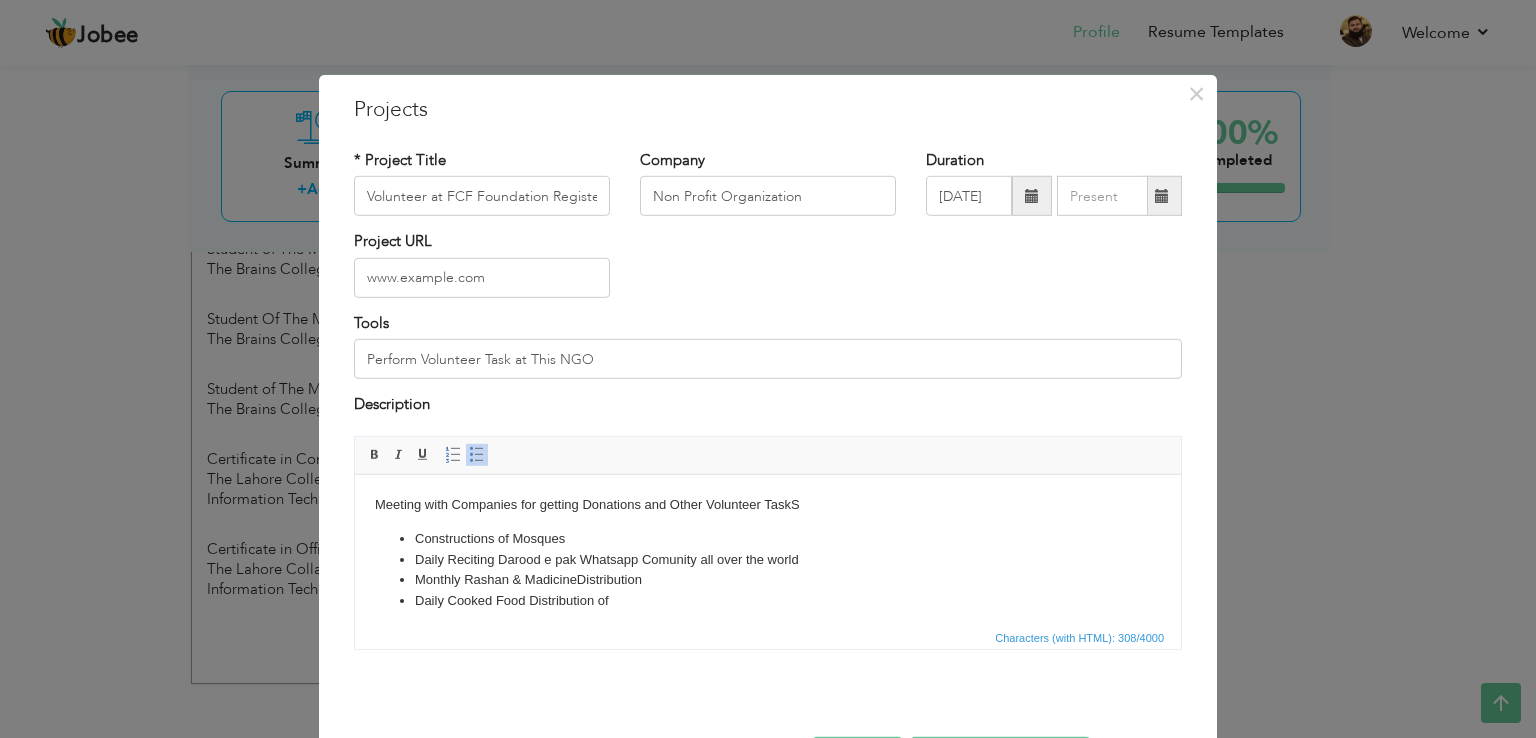 click on "Daily Cooked Food Distribution of" at bounding box center [768, 600] 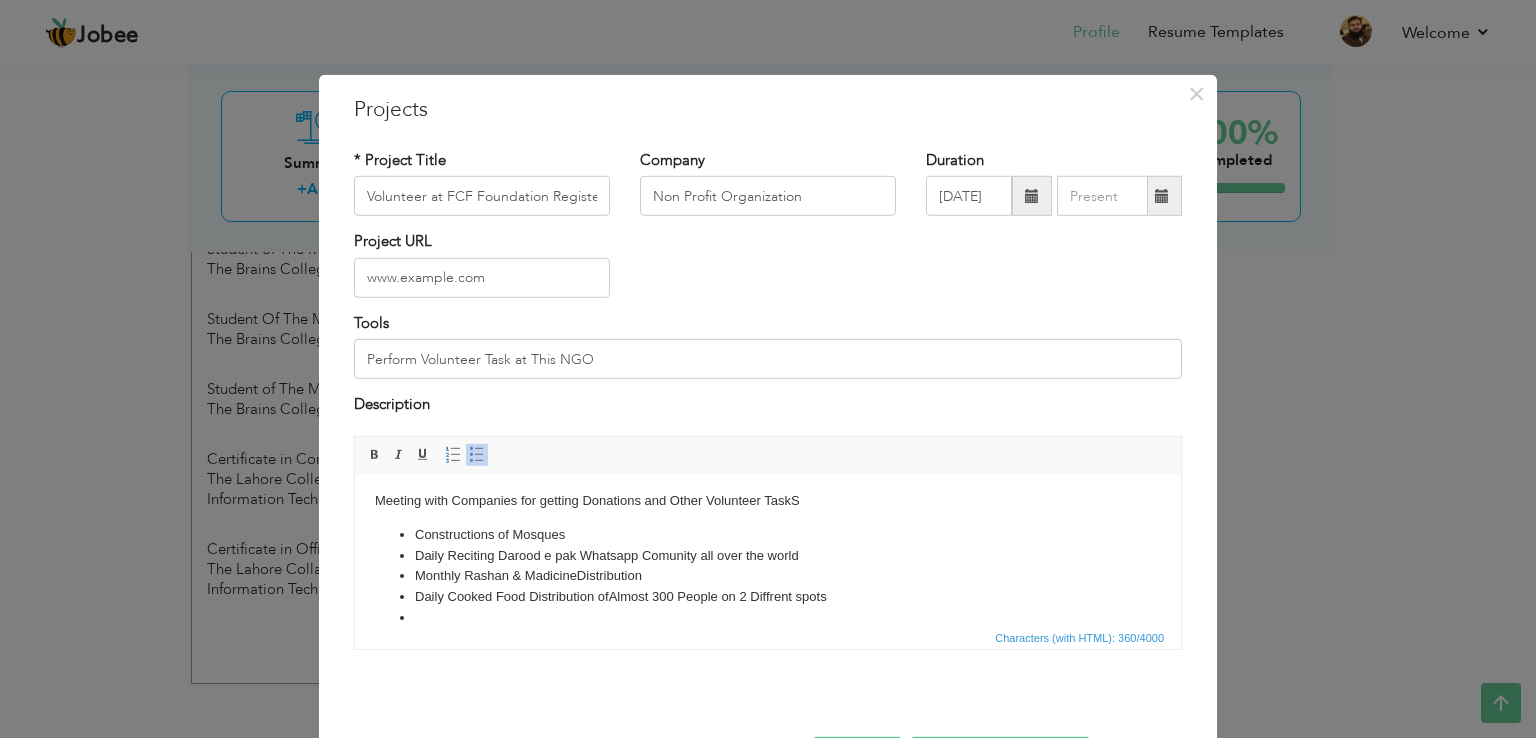 scroll, scrollTop: 4, scrollLeft: 0, axis: vertical 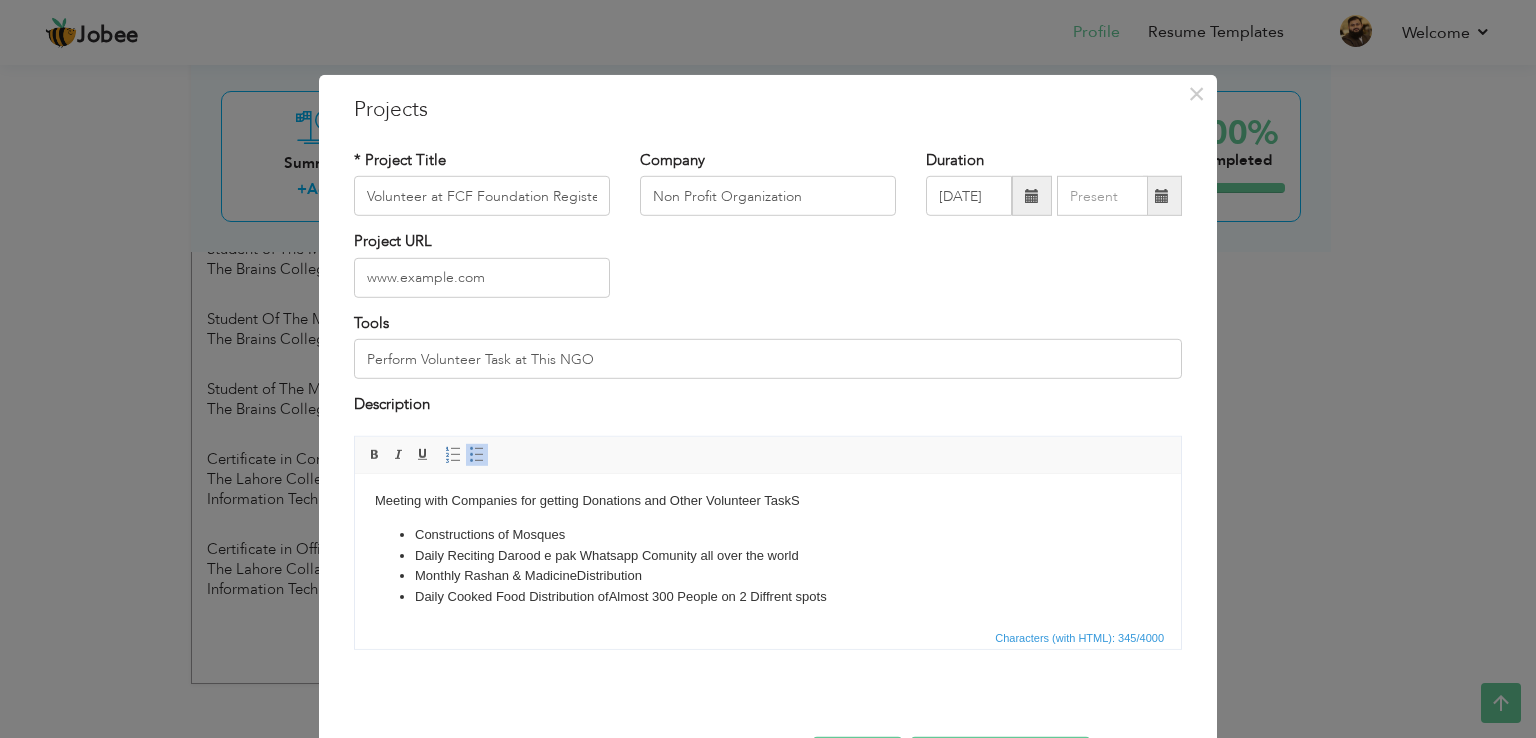 click on "Daily Cooked Food Distribution of   Almost 300 People on 2 Diffrent spots" at bounding box center [768, 596] 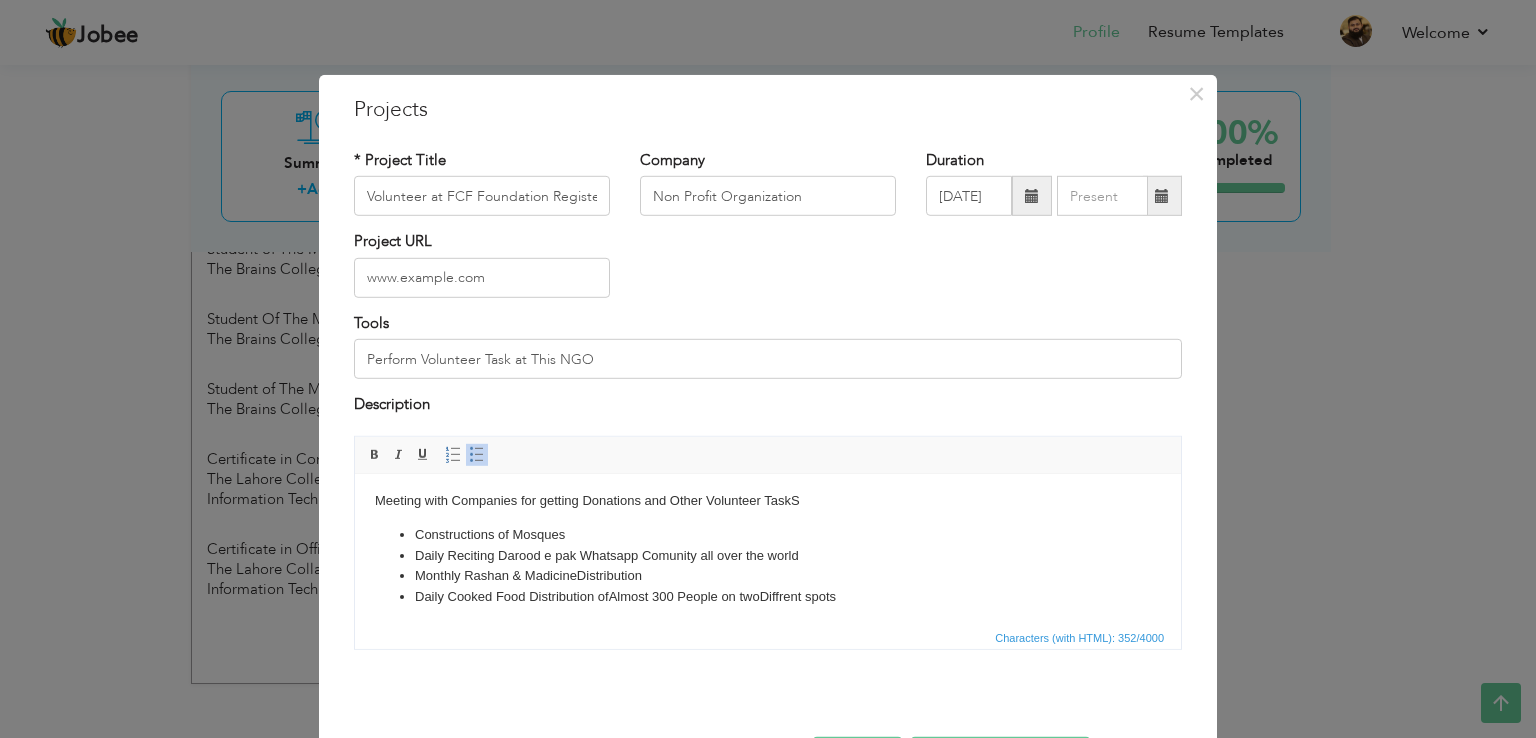 scroll, scrollTop: 72, scrollLeft: 0, axis: vertical 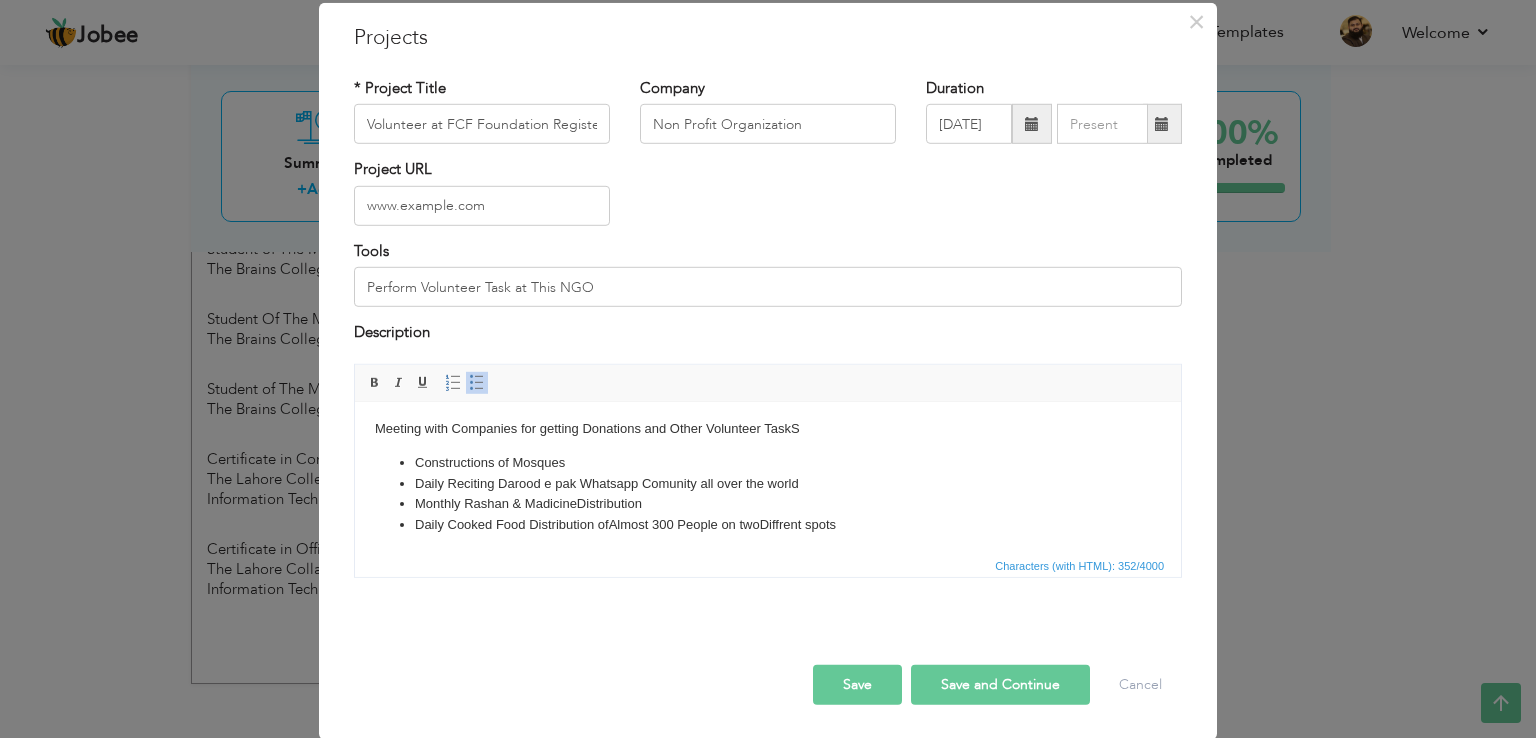 click on "Save" at bounding box center (857, 684) 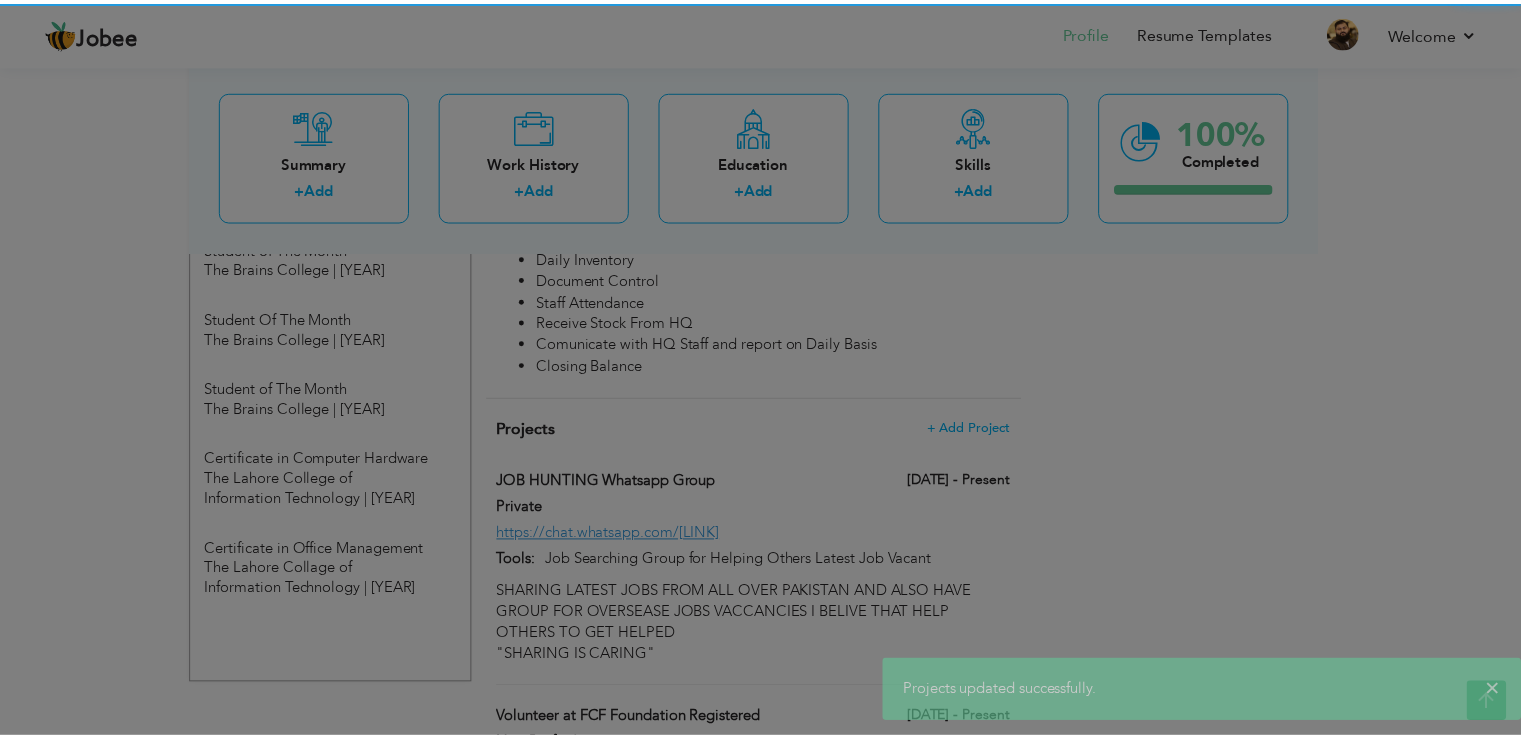 scroll, scrollTop: 0, scrollLeft: 0, axis: both 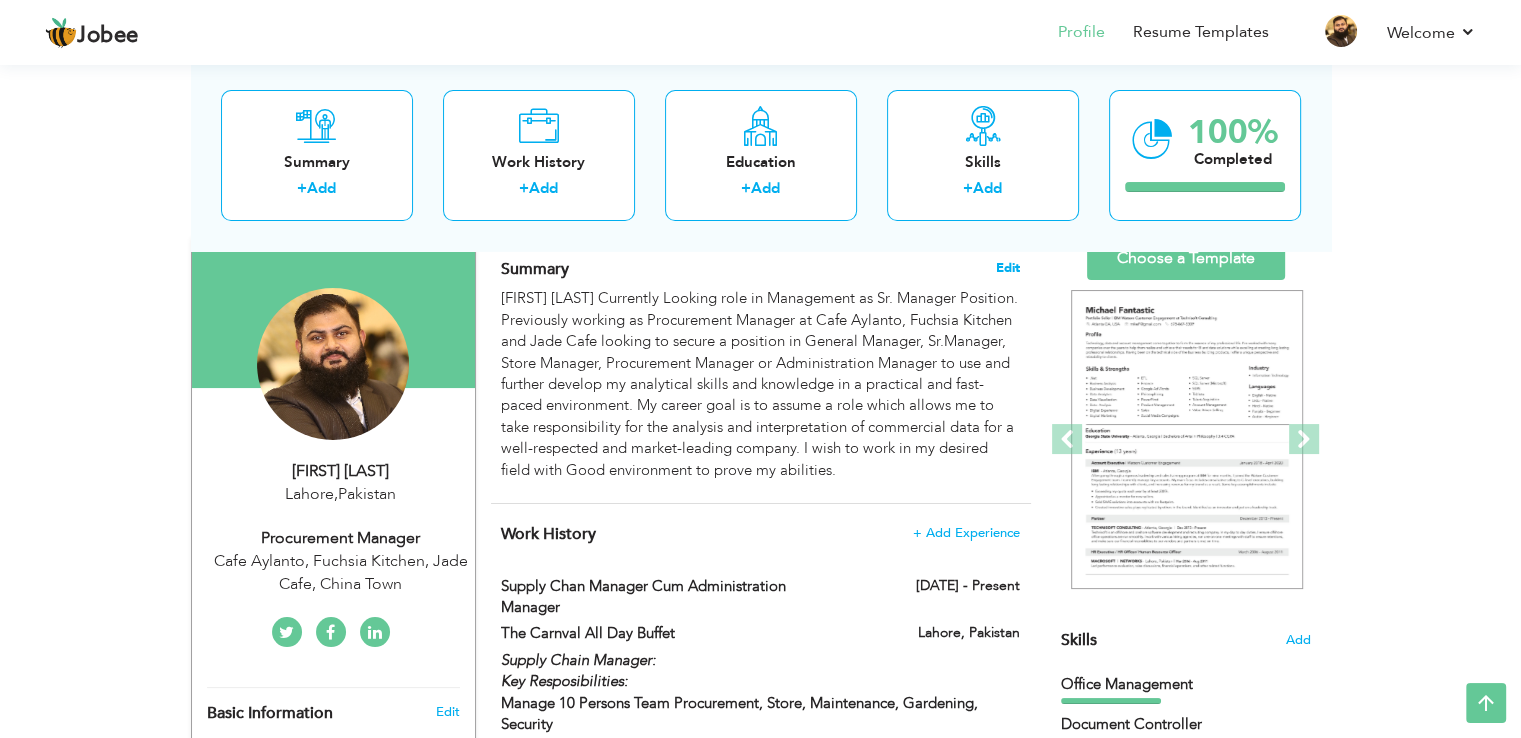 click on "Edit" at bounding box center (1008, 268) 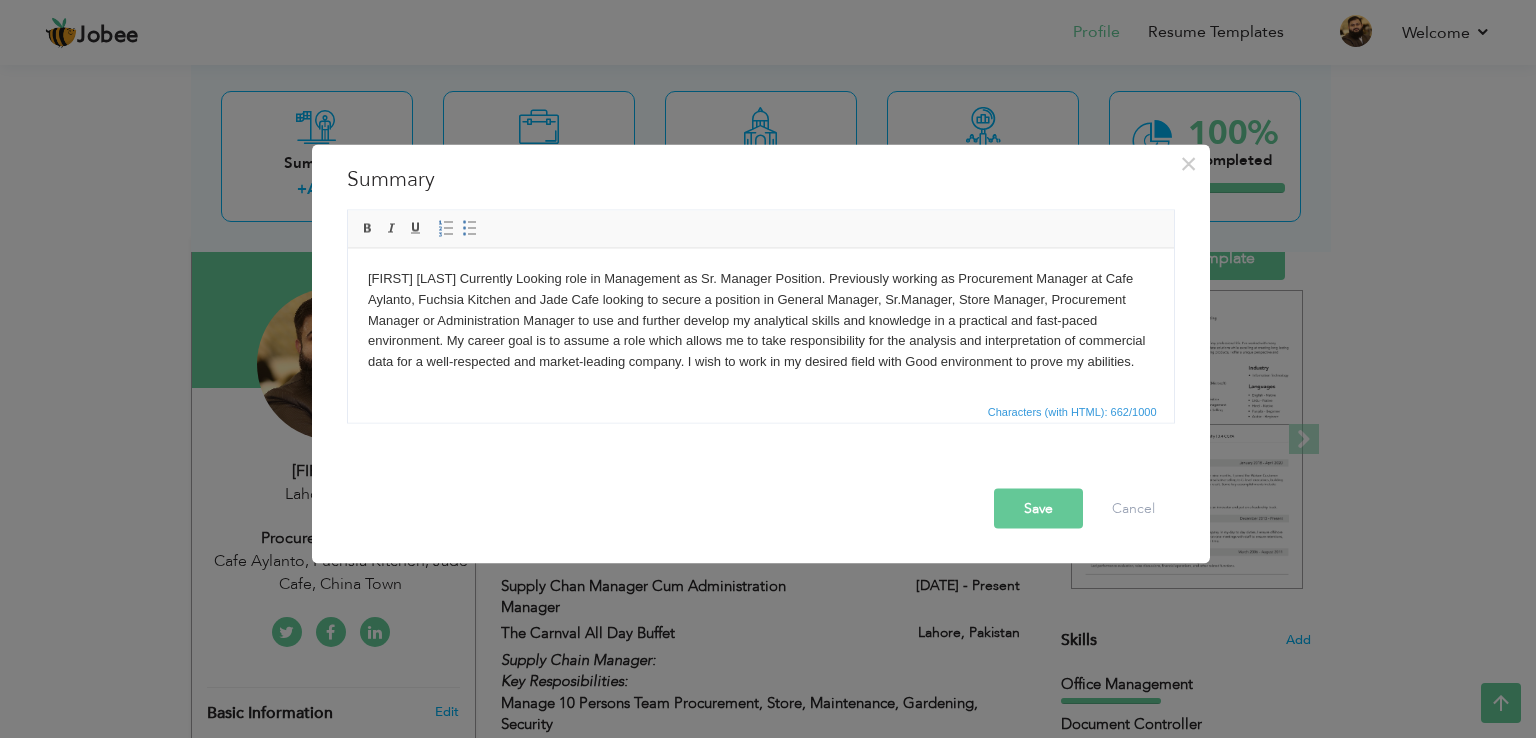 click on "Muhammad Umar Farooq Currently Looking role in Management as Sr. Manager Position. Previously working as Procurement Manager at Cafe Aylanto, Fuchsia Kitchen and Jade Cafe looking to secure a position in General Manager, Sr.Manager, Store Manager, Procurement Manager or Administration Manager to use and further develop my analytical skills and knowledge in a practical and fast-paced environment. My career goal is to assume a role which allows me to take responsibility for the analysis and interpretation of commercial data for a well-respected and market-leading company. I wish to work in my desired field with Good environment to prove my abilities." at bounding box center [760, 320] 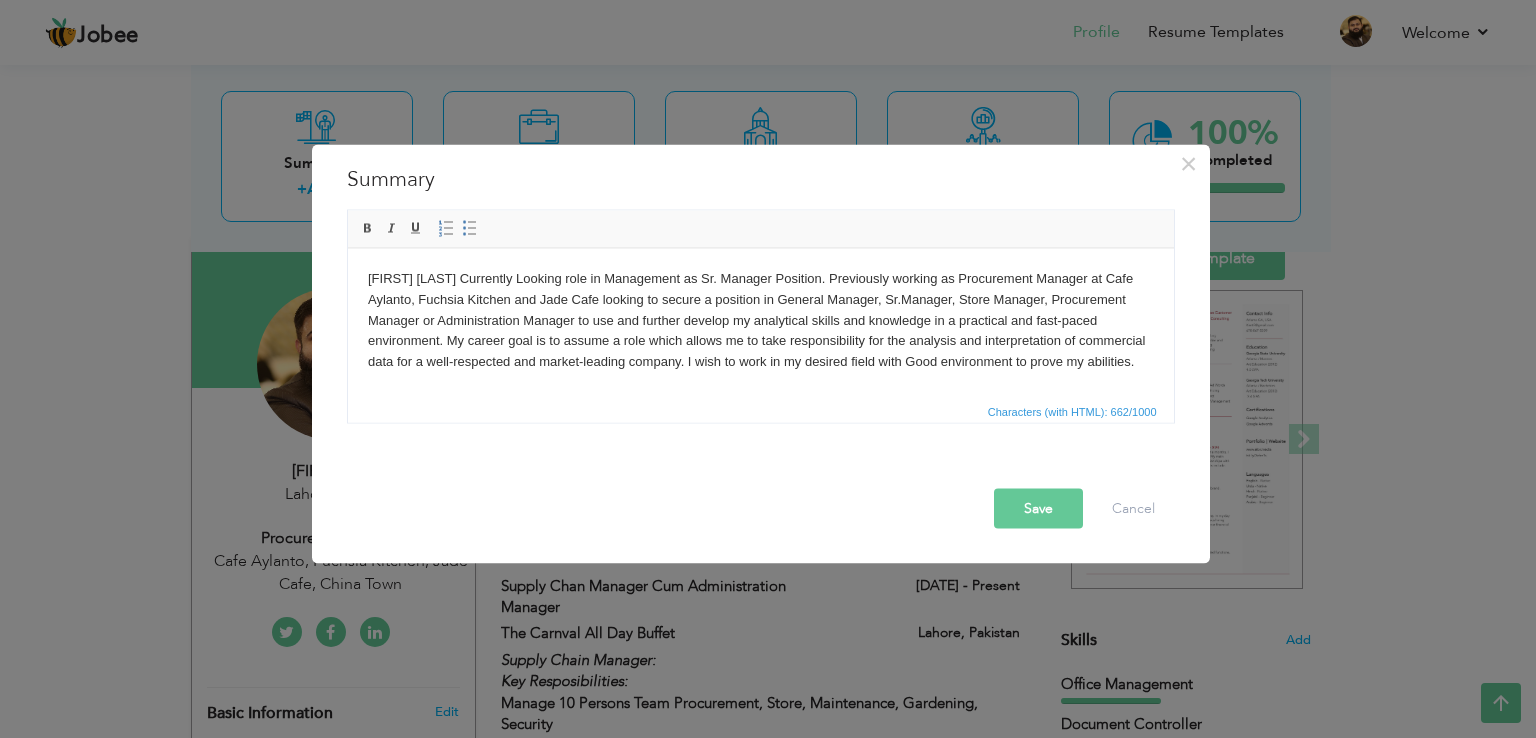 type 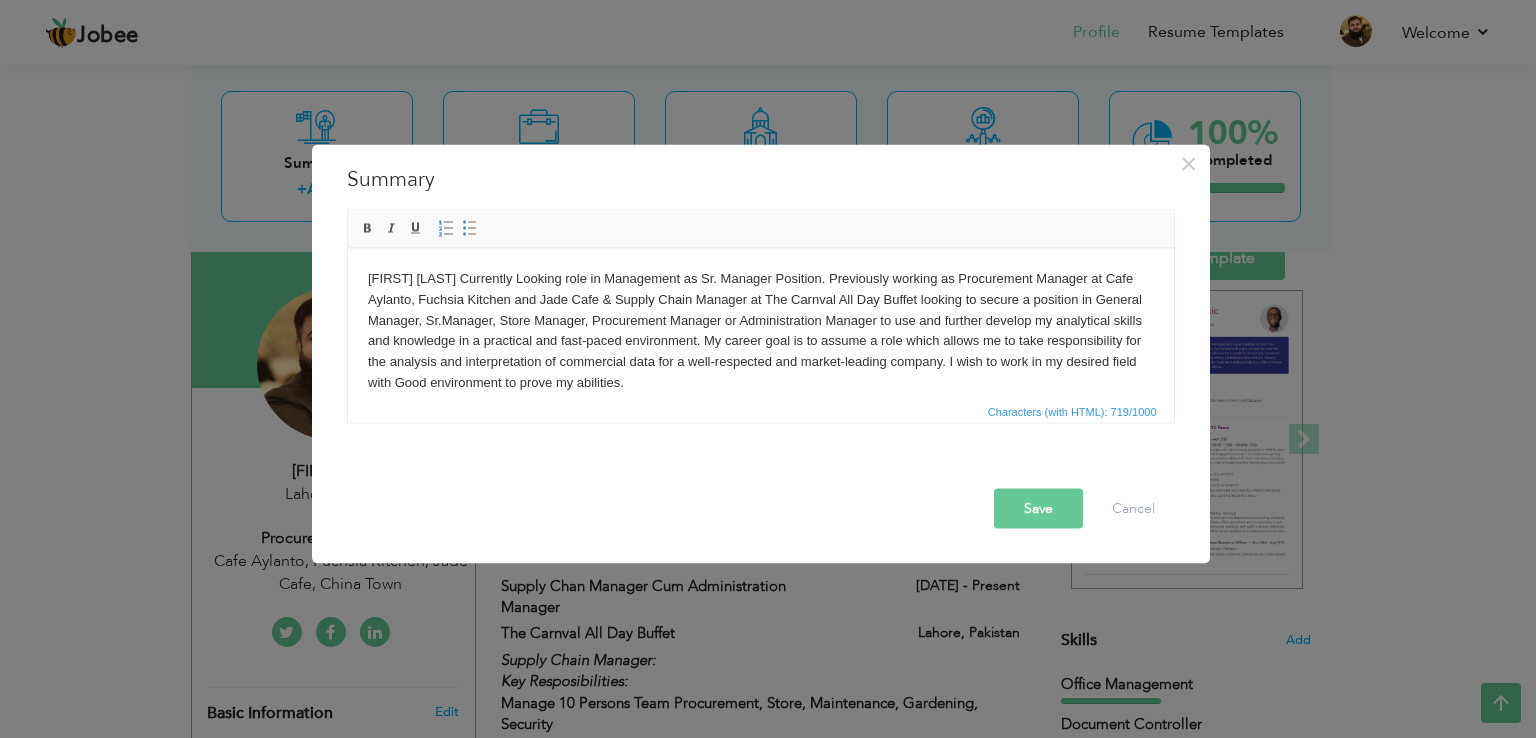 click on "Muhammad Umar Farooq Currently Looking role in Management as Sr. Manager Position. Previously working as Procurement Manager at Cafe Aylanto, Fuchsia Kitchen and Jade Cafe & Supply Chain Manager at The Carnval All Day Buffet looking to secure a position in General Manager, Sr.Manager, Store Manager, Procurement Manager or Administration Manager to use and further develop my analytical skills and knowledge in a practical and fast-paced environment. My career goal is to assume a role which allows me to take responsibility for the analysis and interpretation of commercial data for a well-respected and market-leading company. I wish to work in my desired field with Good environment to prove my abilities." at bounding box center [760, 330] 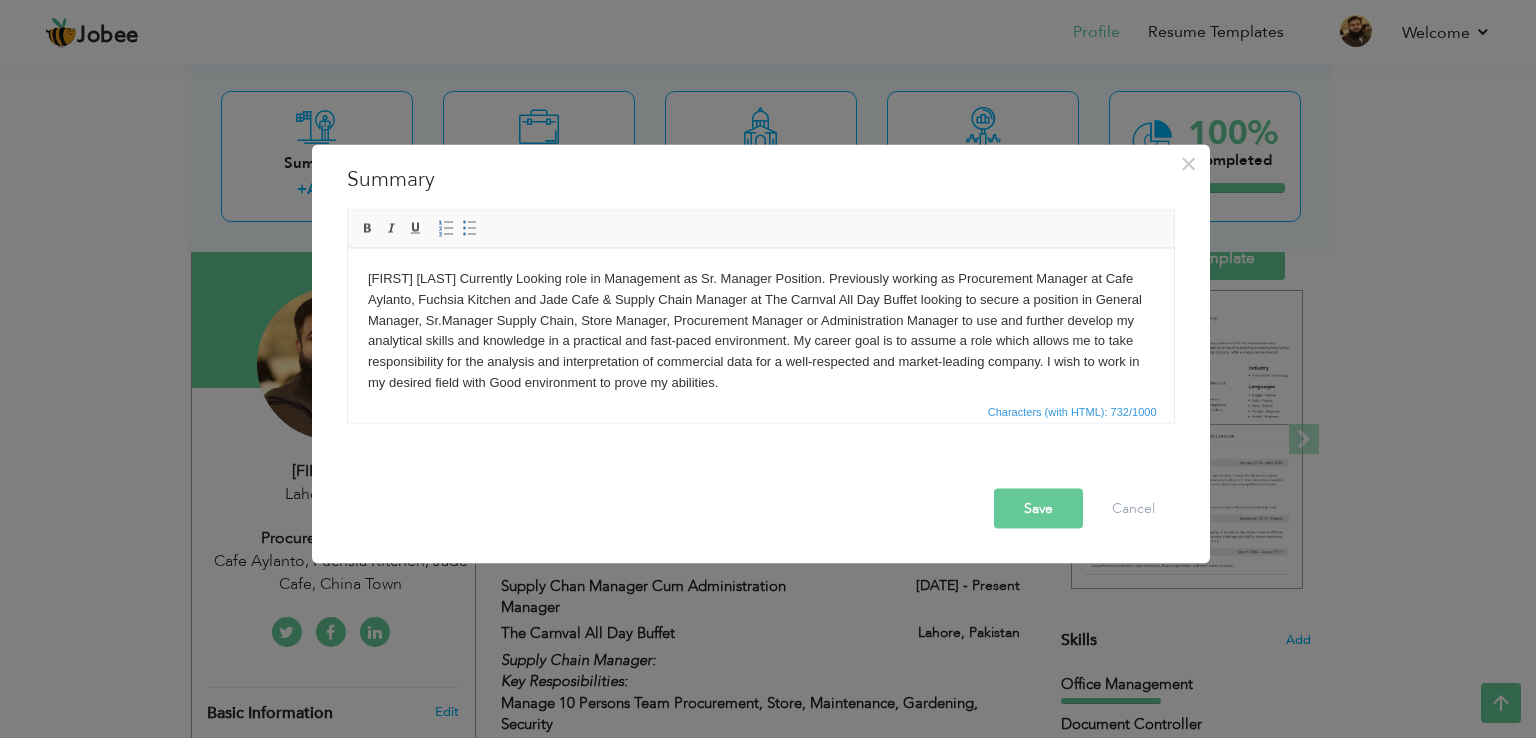 click on "Save" at bounding box center (1038, 509) 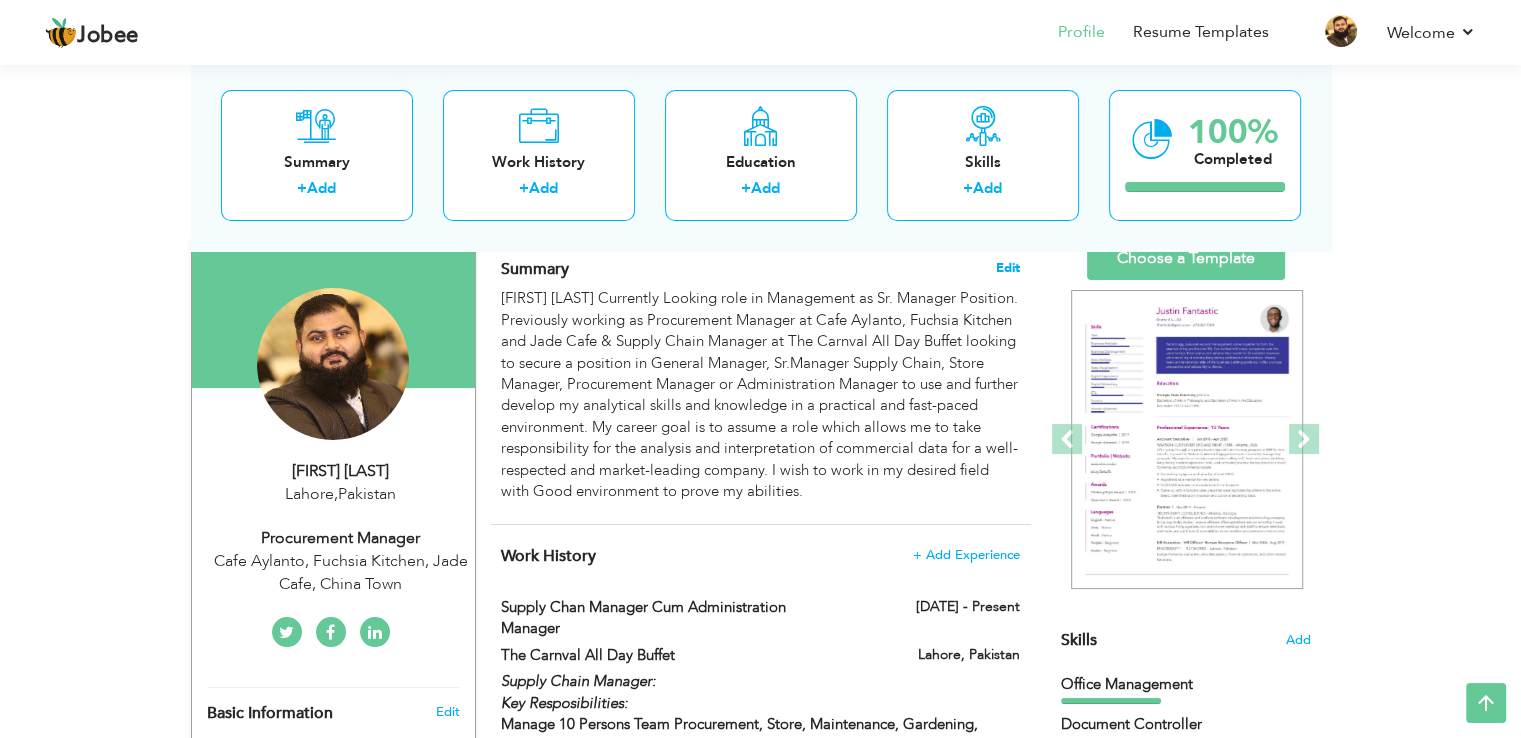 click on "Edit" at bounding box center [1008, 268] 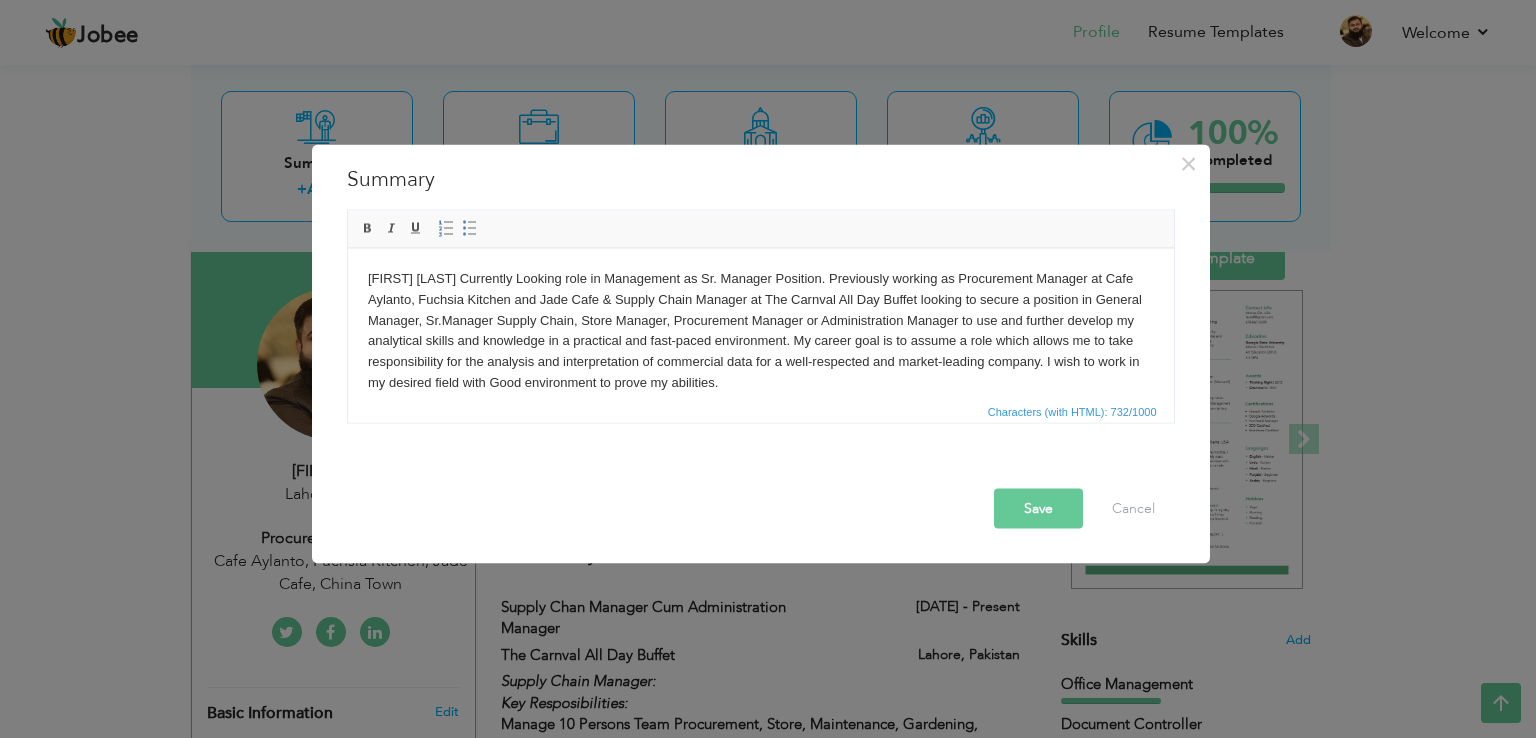 click on "Muhammad Umar Farooq Currently Looking role in Management as Sr. Manager Position. Previously working as Procurement Manager at Cafe Aylanto, Fuchsia Kitchen and Jade Cafe & Supply Chain Manager at The Carnval All Day Buffet looking to secure a position in General Manager, Sr.Manager Supply Chain, Store Manager, Procurement Manager or Administration Manager to use and further develop my analytical skills and knowledge in a practical and fast-paced environment. My career goal is to assume a role which allows me to take responsibility for the analysis and interpretation of commercial data for a well-respected and market-leading company. I wish to work in my desired field with Good environment to prove my abilities." at bounding box center (760, 330) 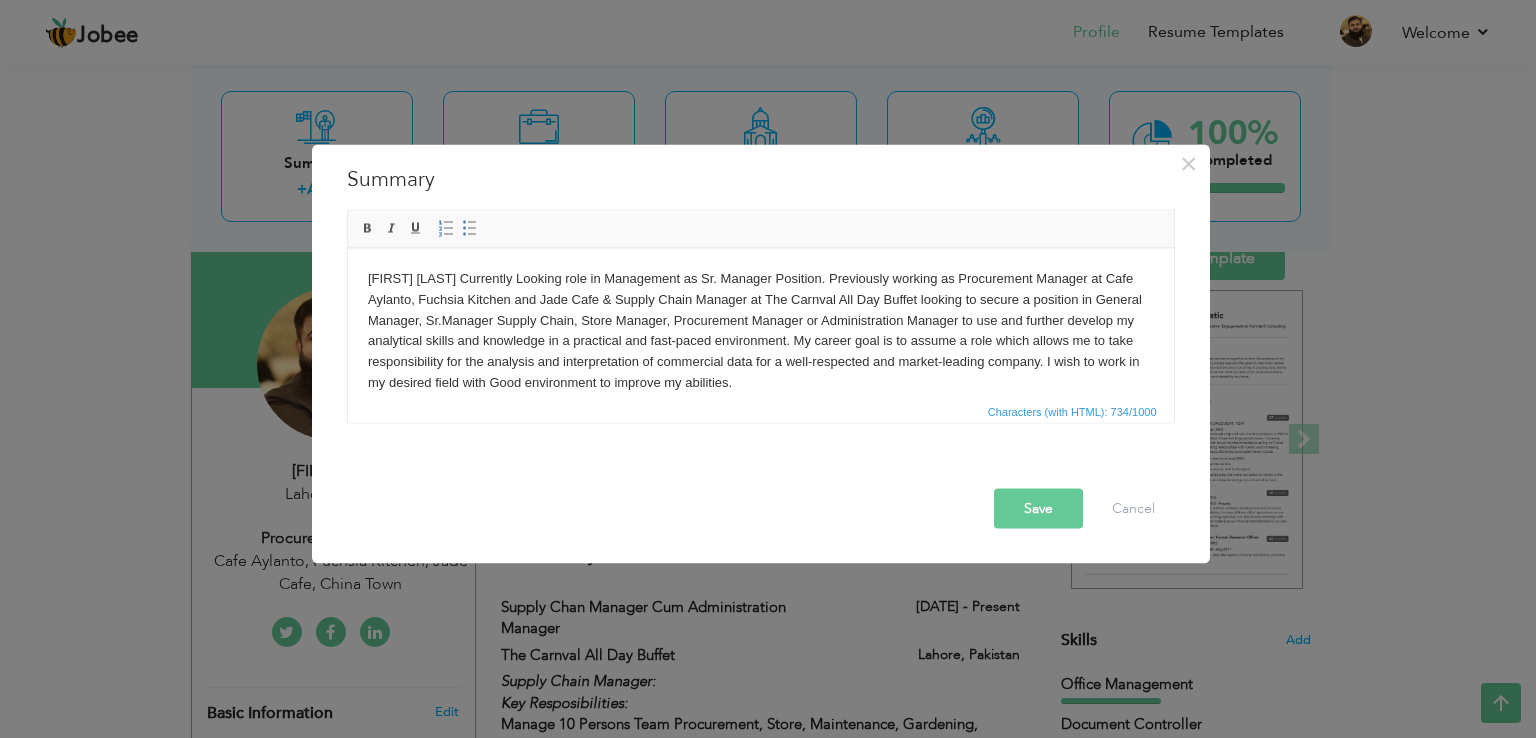 click on "Save" at bounding box center (1038, 509) 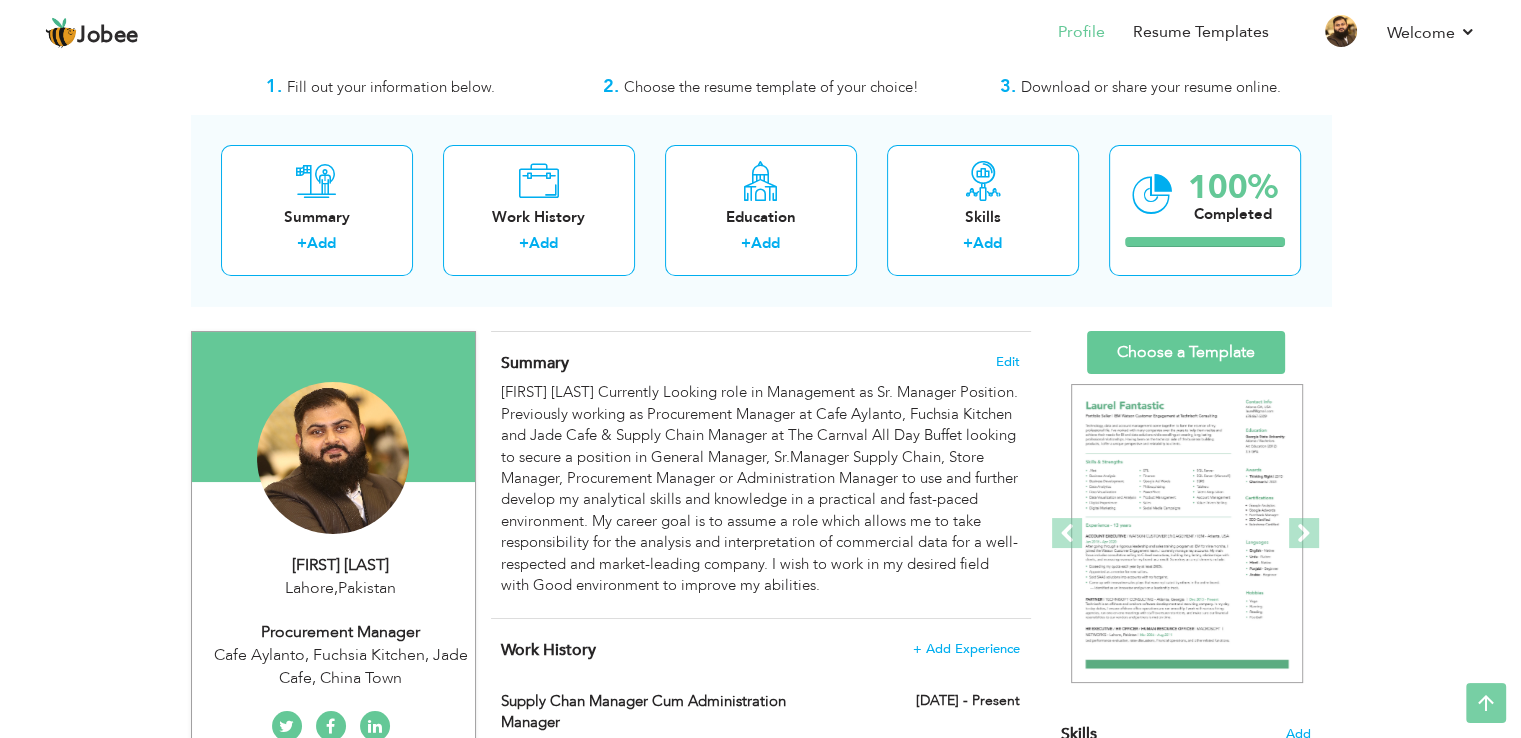 scroll, scrollTop: 0, scrollLeft: 0, axis: both 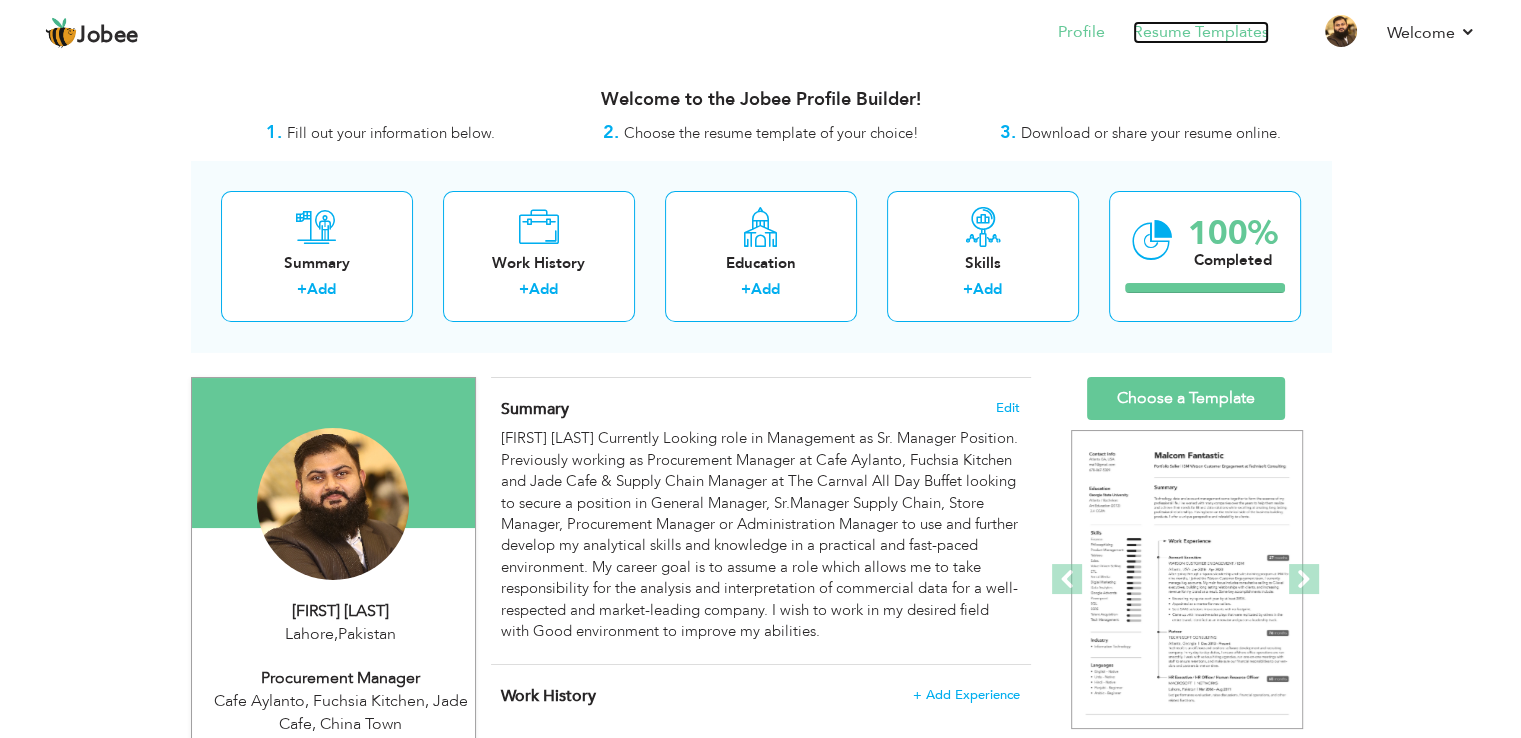 click on "Resume Templates" at bounding box center [1201, 32] 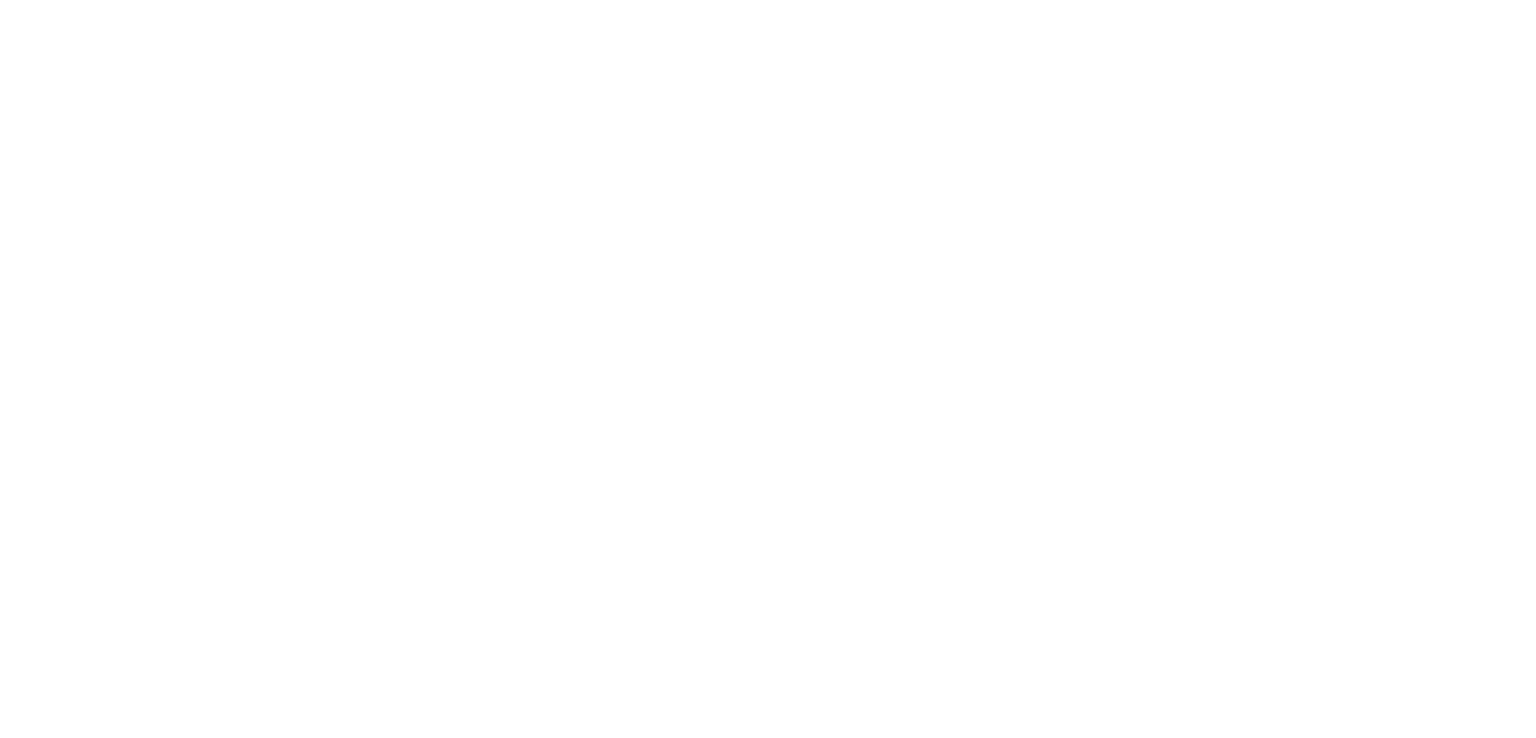 scroll, scrollTop: 0, scrollLeft: 0, axis: both 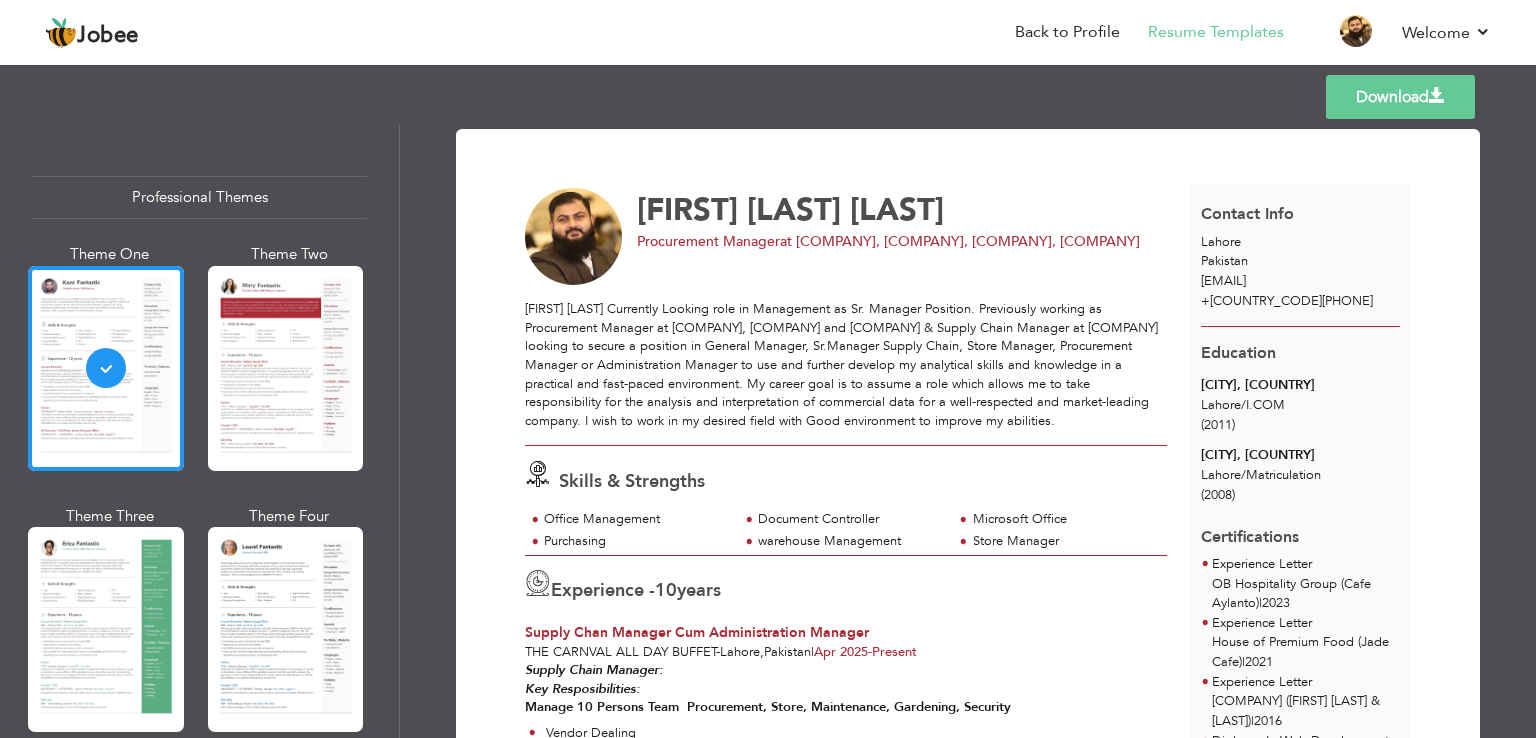 click on "Download
Muhammad Umar   Farooq
Procurement Manager  at Cafe Aylanto, Fuchsia Kitchen, Jade Cafe, China Town" at bounding box center (968, 431) 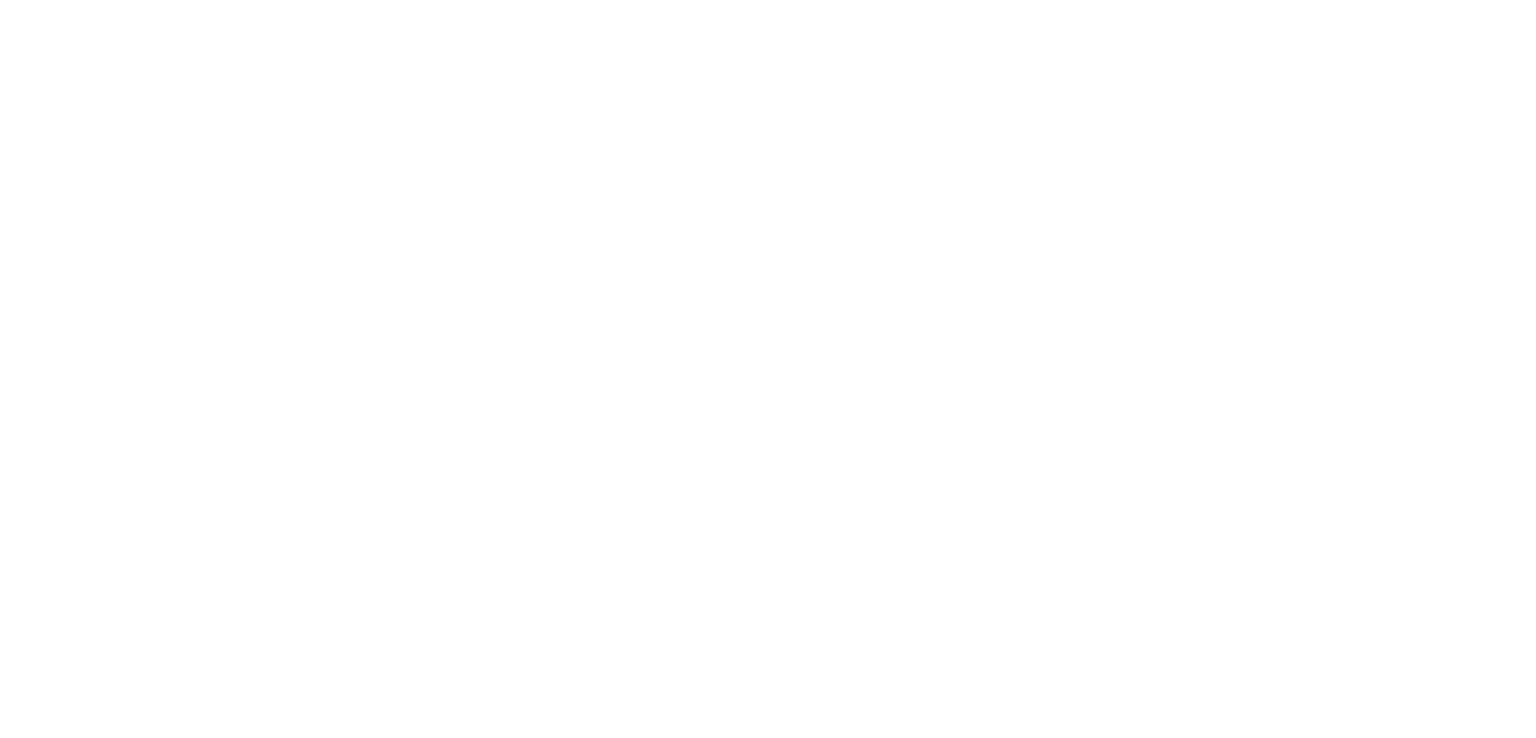 scroll, scrollTop: 0, scrollLeft: 0, axis: both 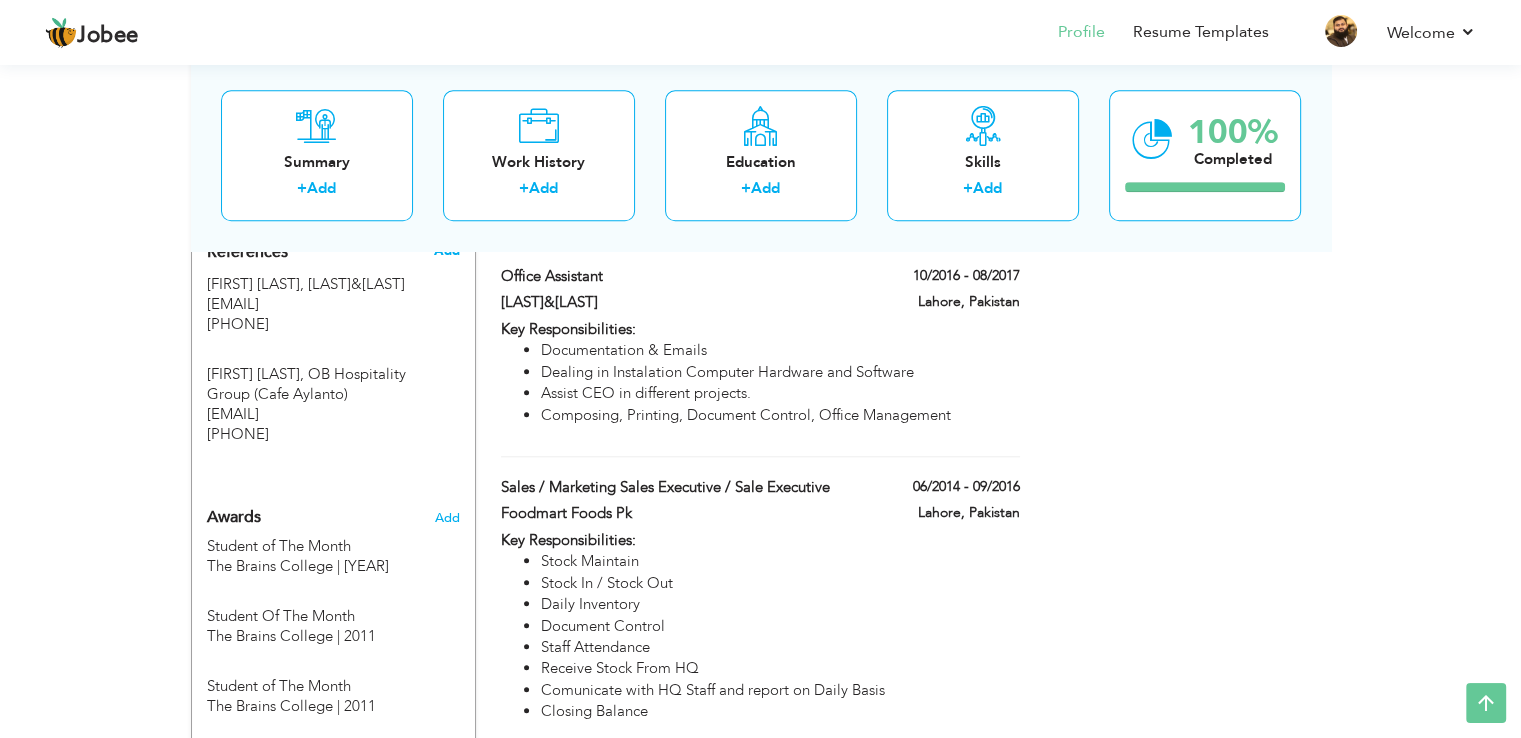 click on "Add" at bounding box center (446, 251) 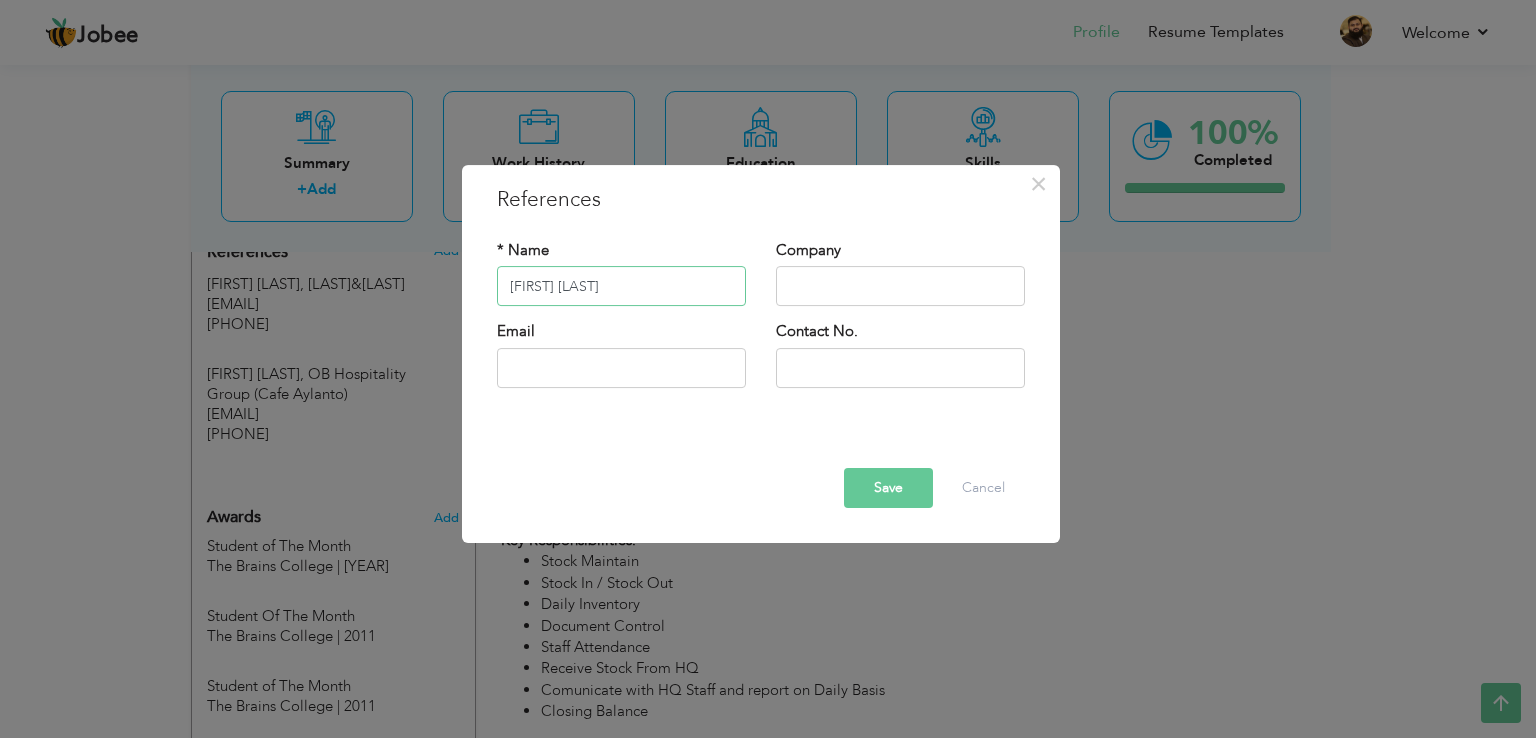 type on "[FIRST] [LAST]" 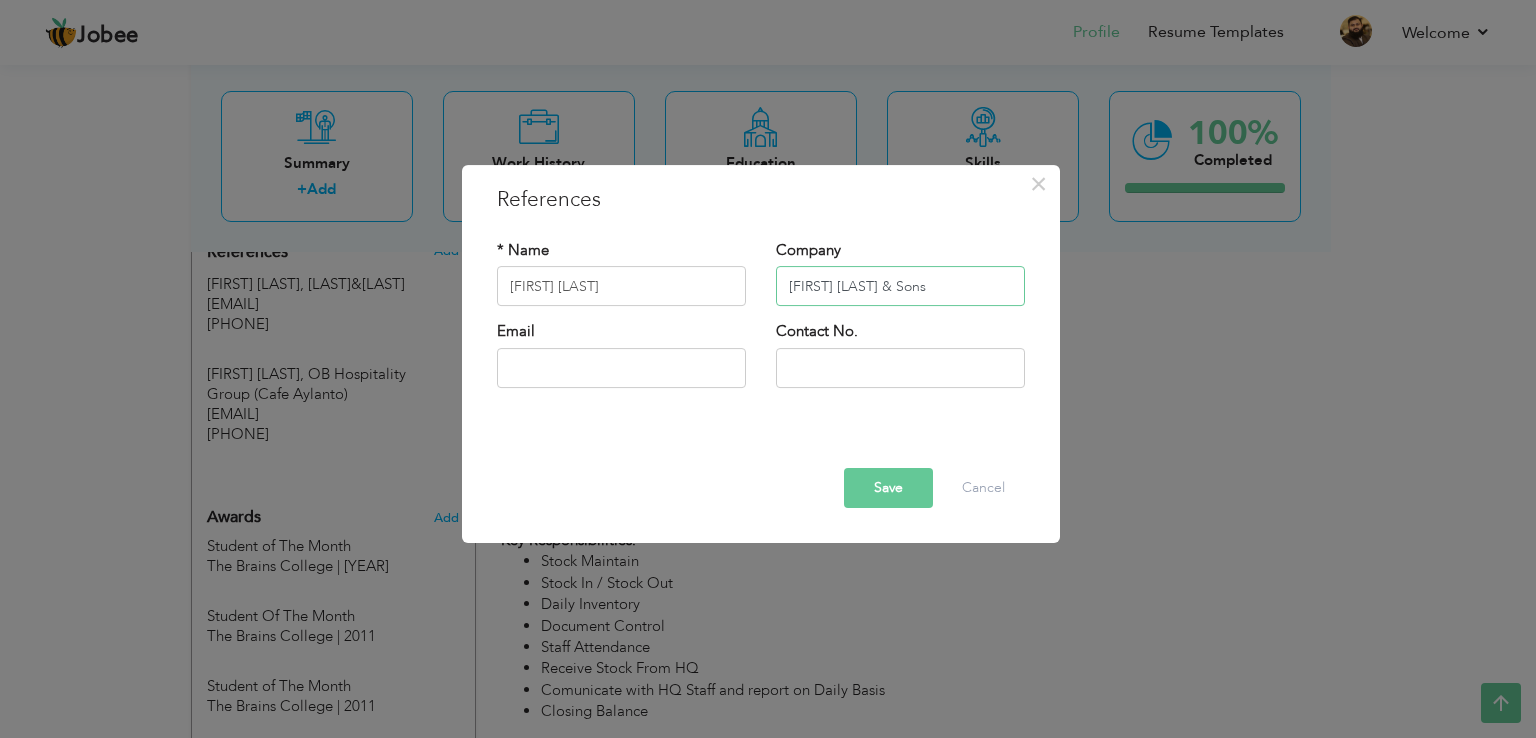 click on "Mian Liaqat ALi & Sons" at bounding box center (900, 287) 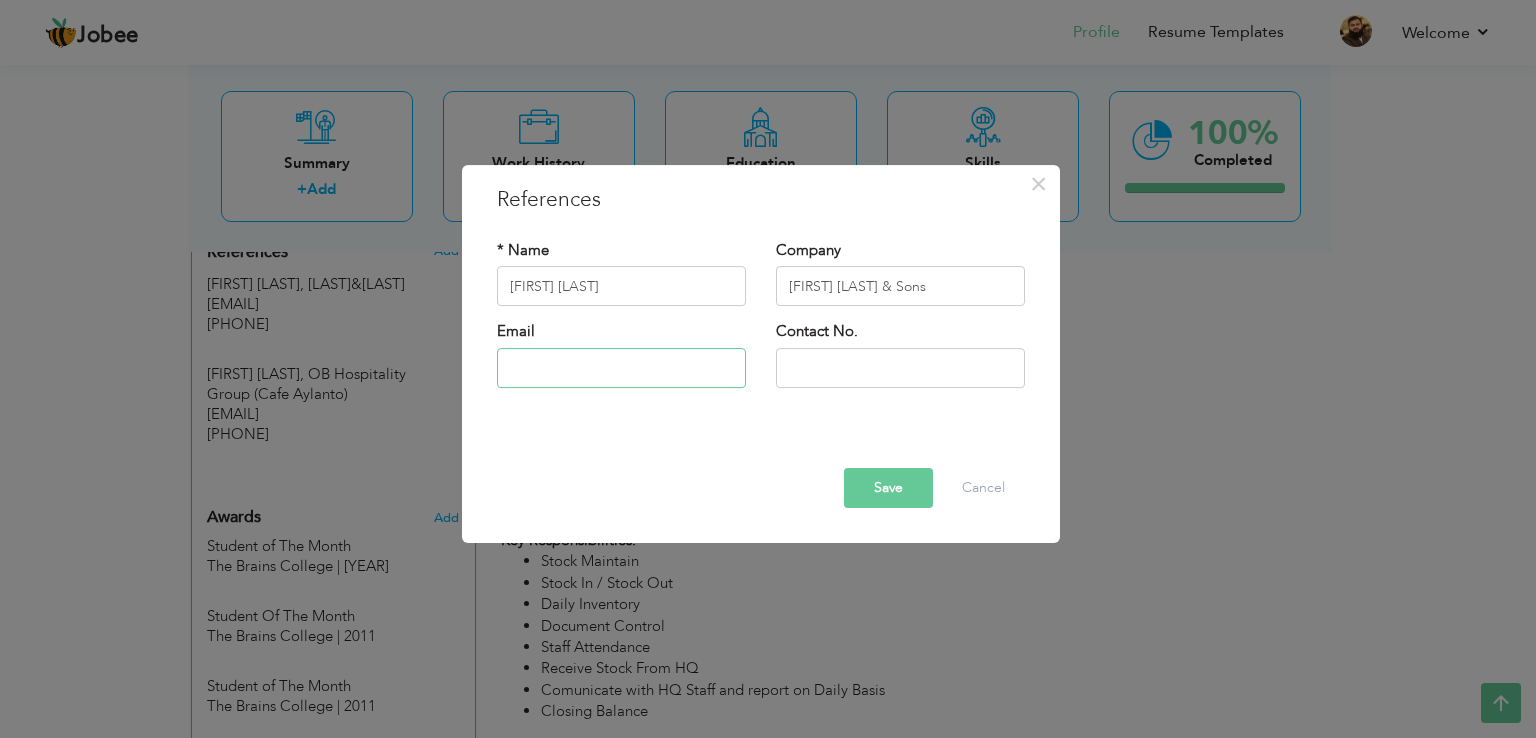 click at bounding box center [621, 368] 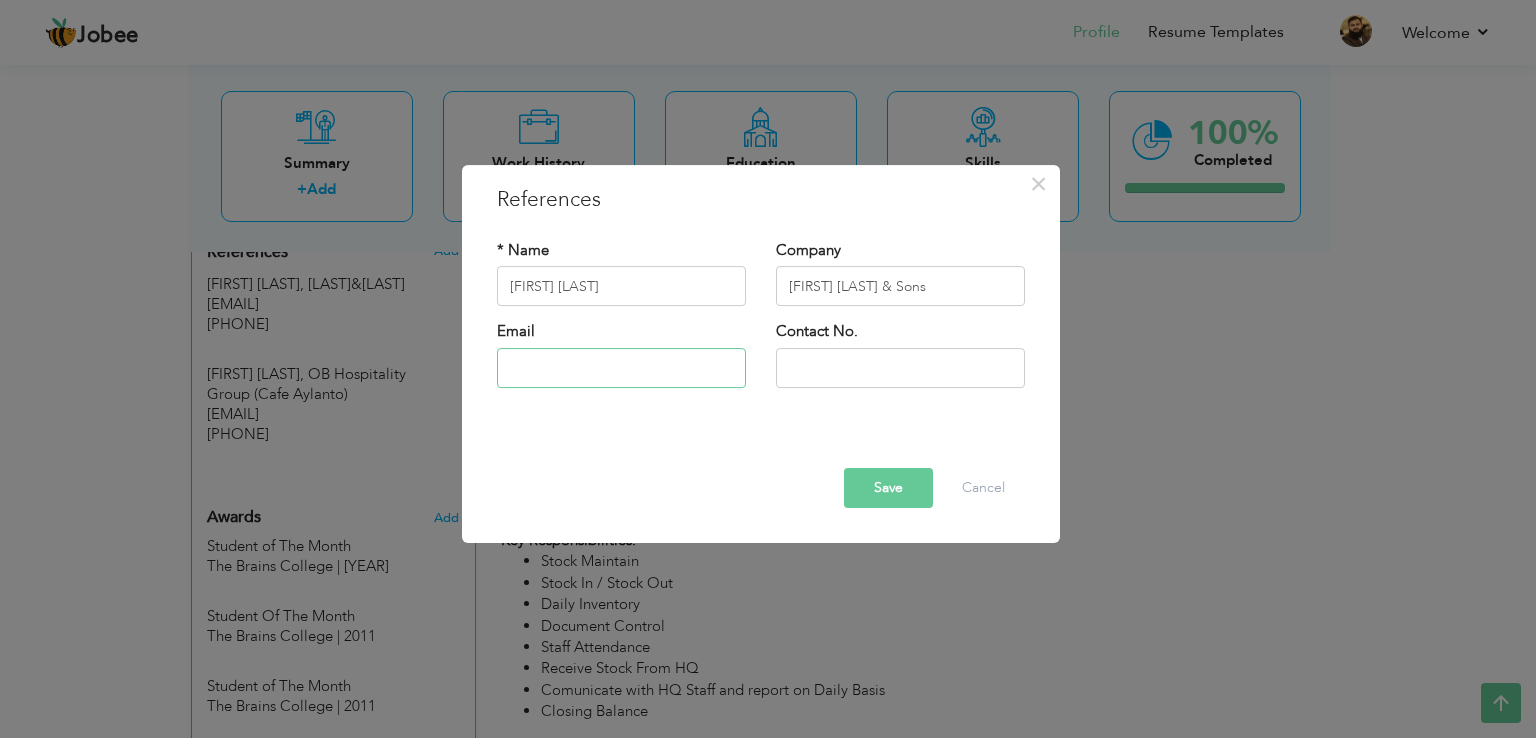click at bounding box center [621, 368] 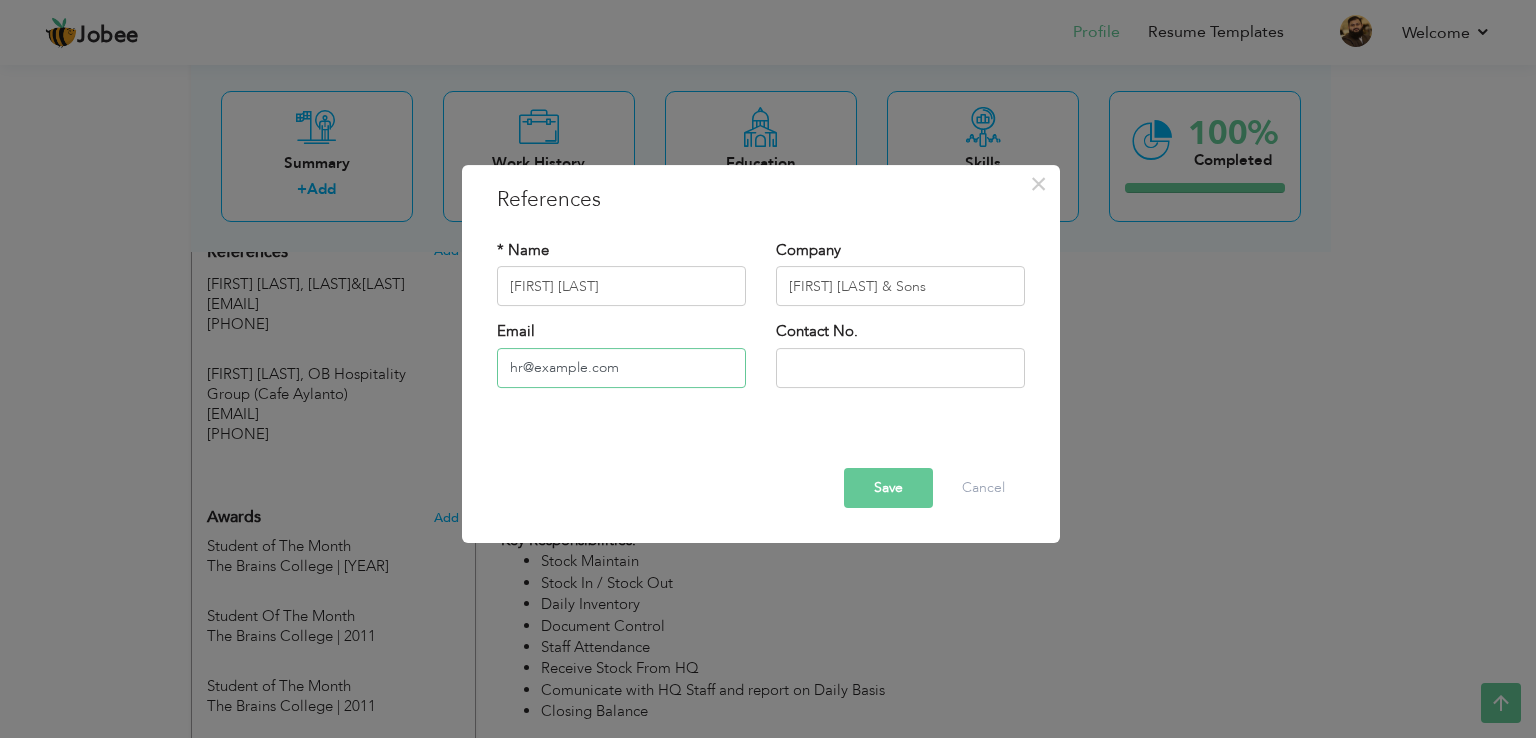 type on "[EMAIL]" 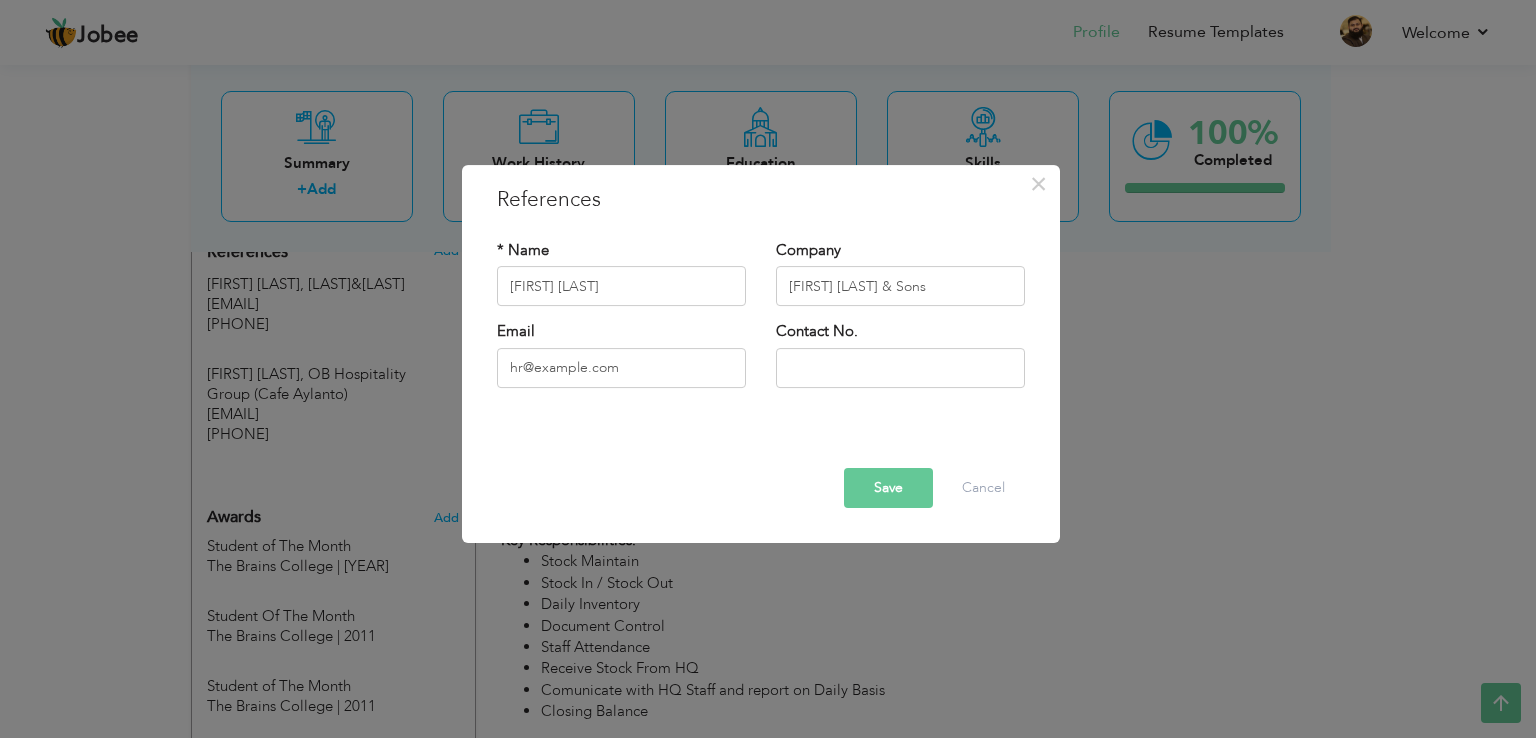 click on "Save" at bounding box center [888, 488] 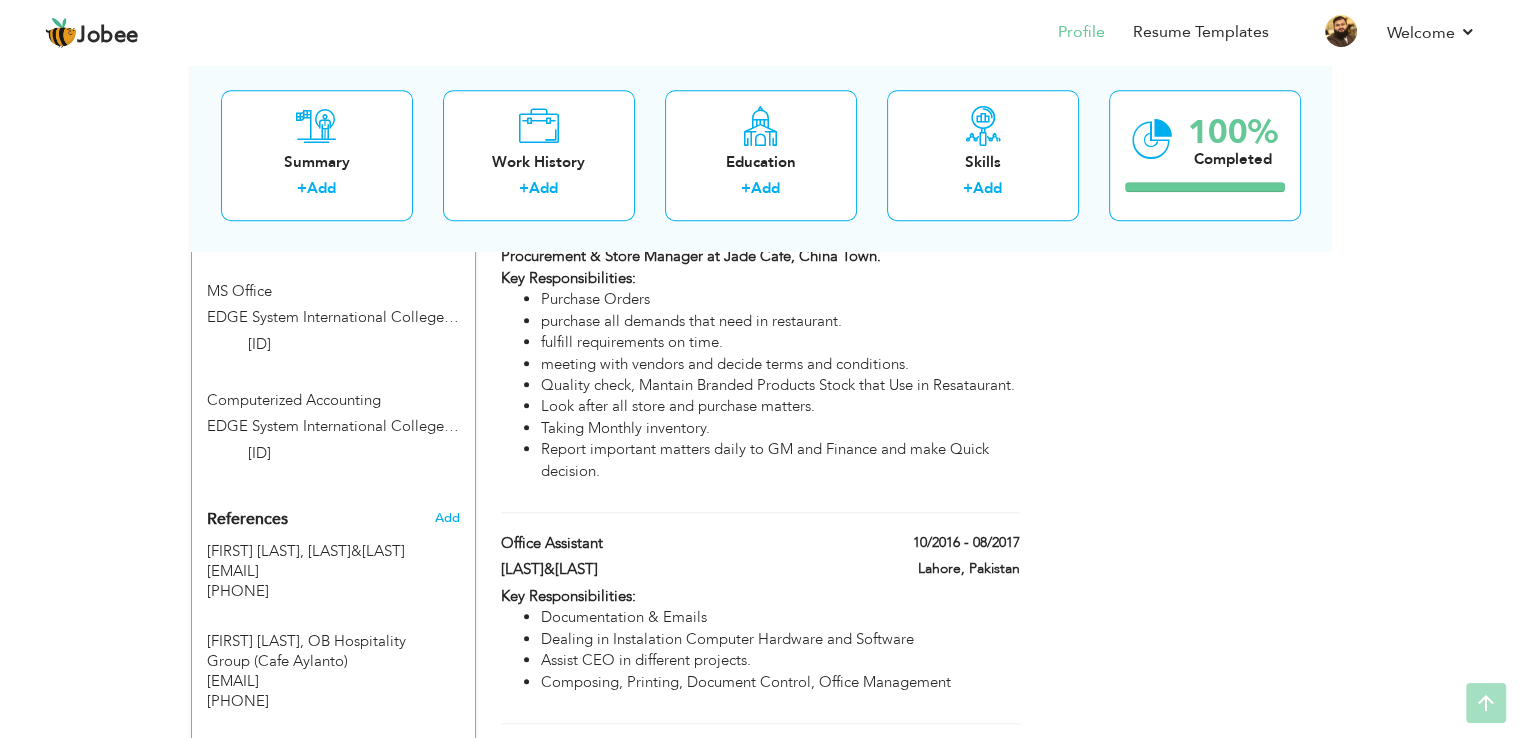 scroll, scrollTop: 0, scrollLeft: 0, axis: both 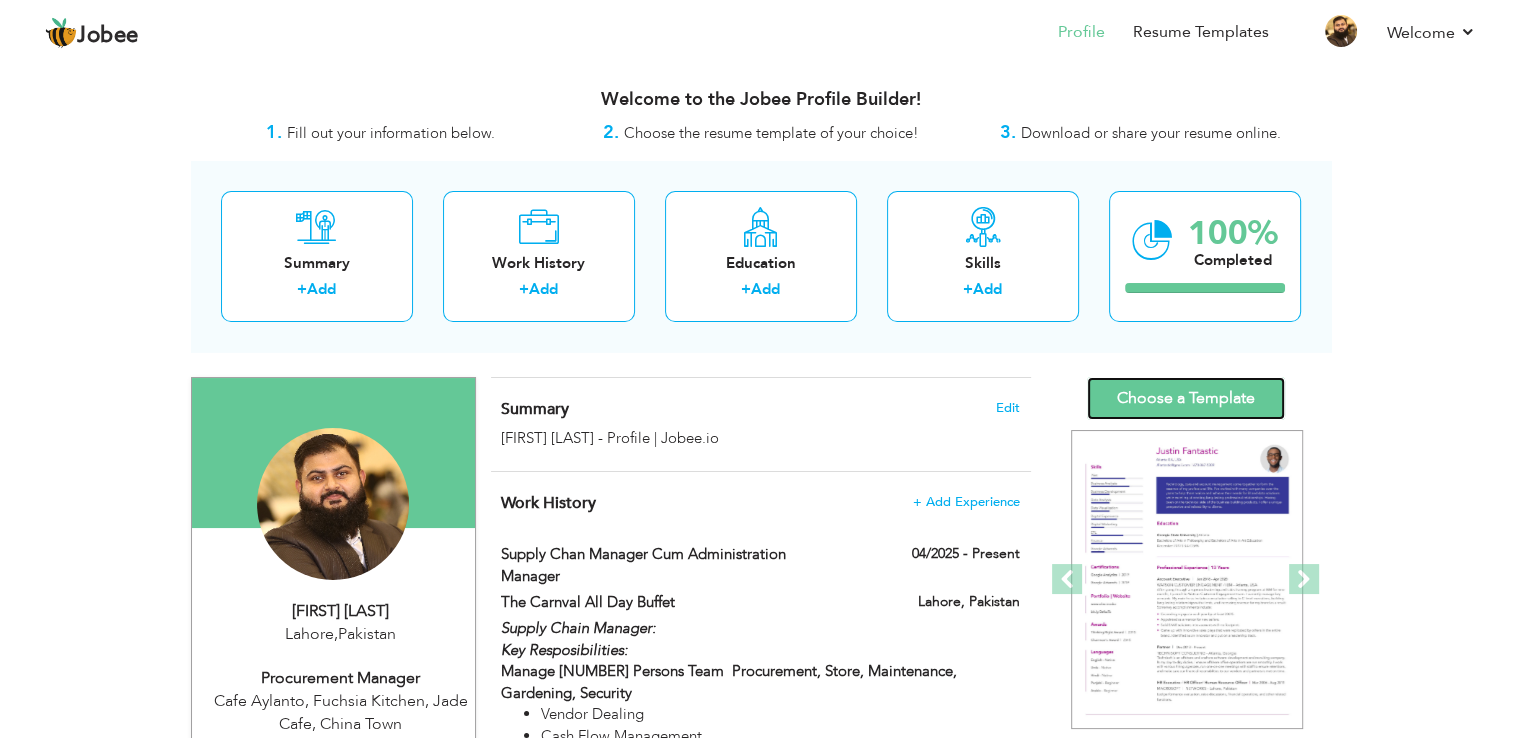 click on "Choose a Template" at bounding box center [1186, 398] 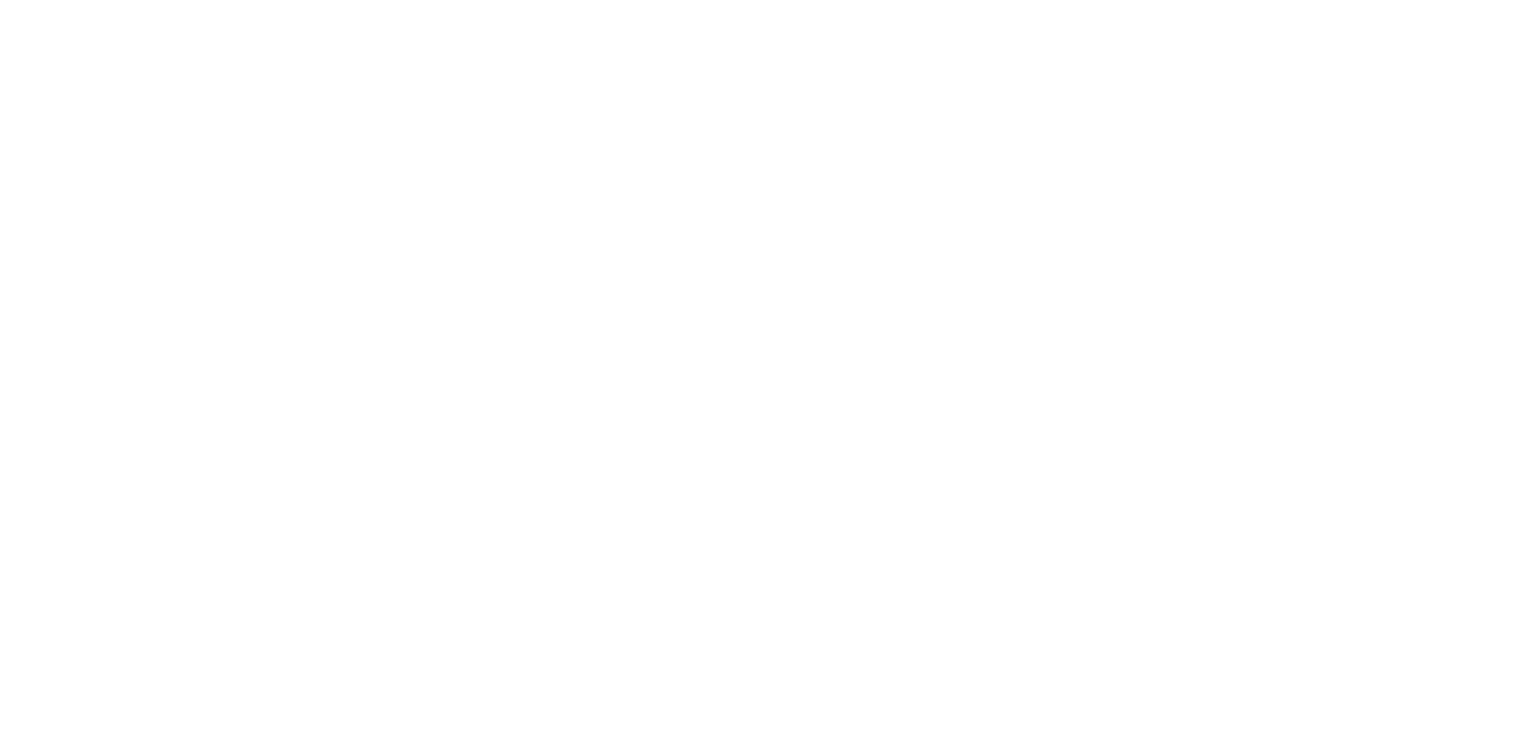 scroll, scrollTop: 0, scrollLeft: 0, axis: both 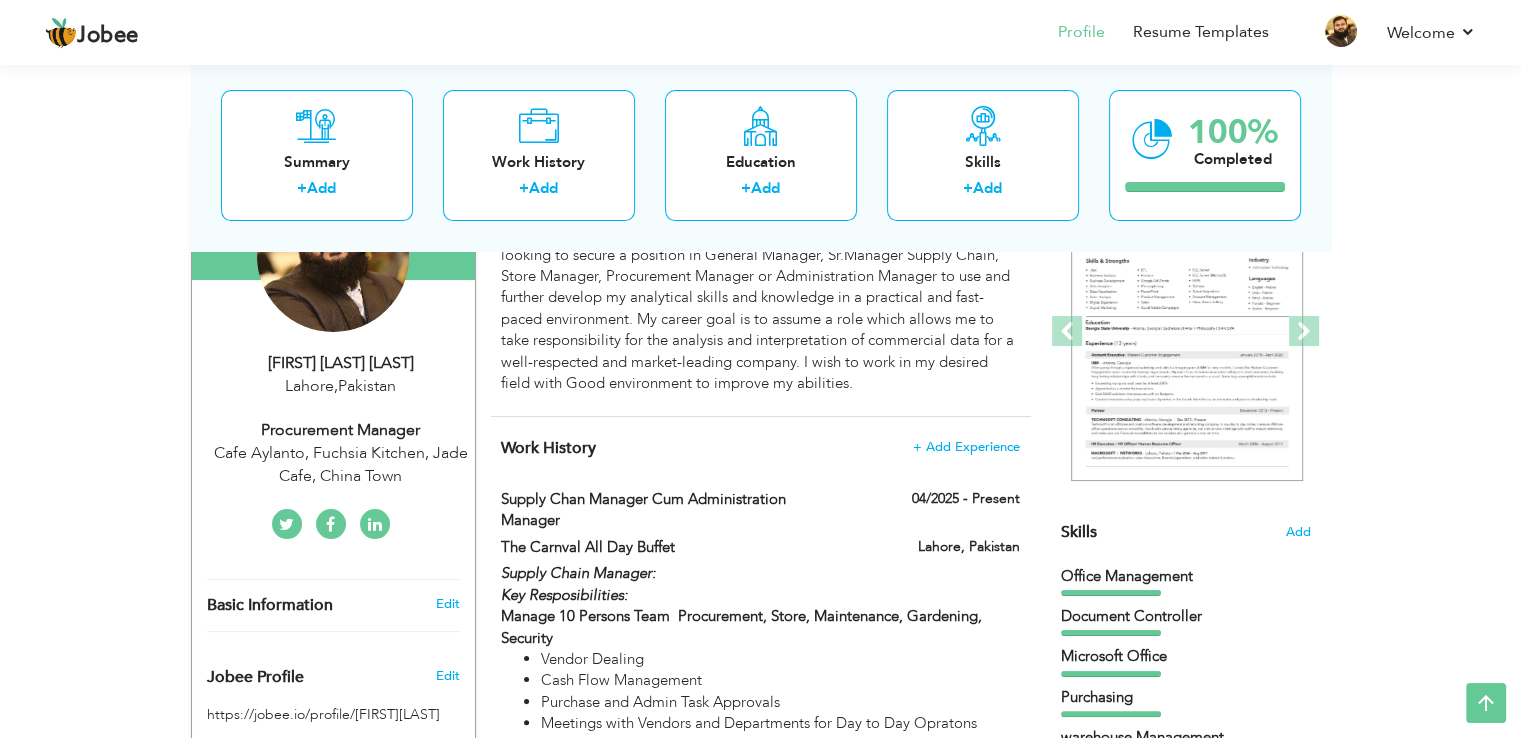 click on "Procurement Manager" at bounding box center [341, 430] 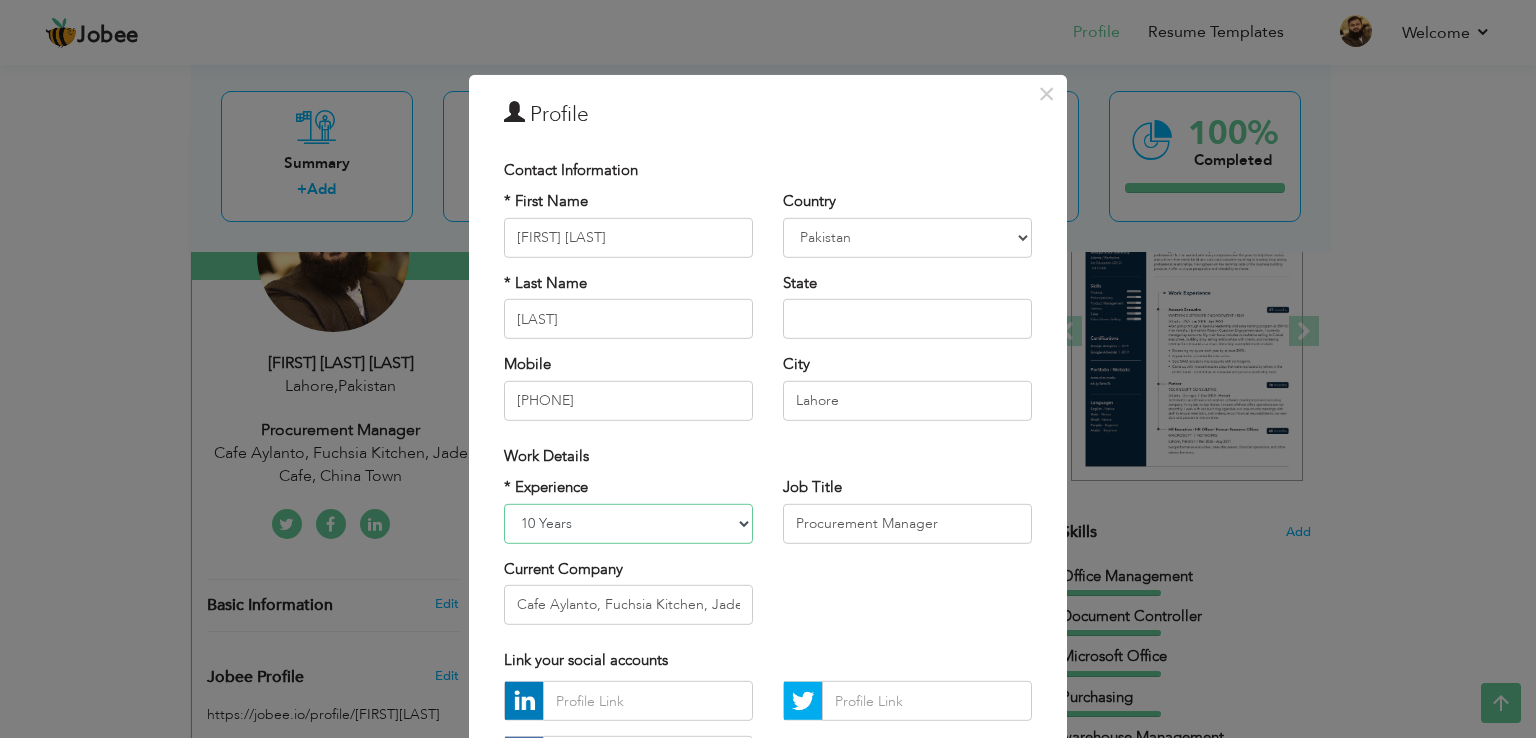 click on "Entry Level Less than 1 Year 1 Year 2 Years 3 Years 4 Years 5 Years 6 Years 7 Years 8 Years 9 Years 10 Years 11 Years 12 Years 13 Years 14 Years 15 Years 16 Years 17 Years 18 Years 19 Years 20 Years 21 Years 22 Years 23 Years 24 Years 25 Years 26 Years 27 Years 28 Years 29 Years 30 Years 31 Years 32 Years 33 Years 34 Years 35 Years More than 35 Years" at bounding box center [628, 523] 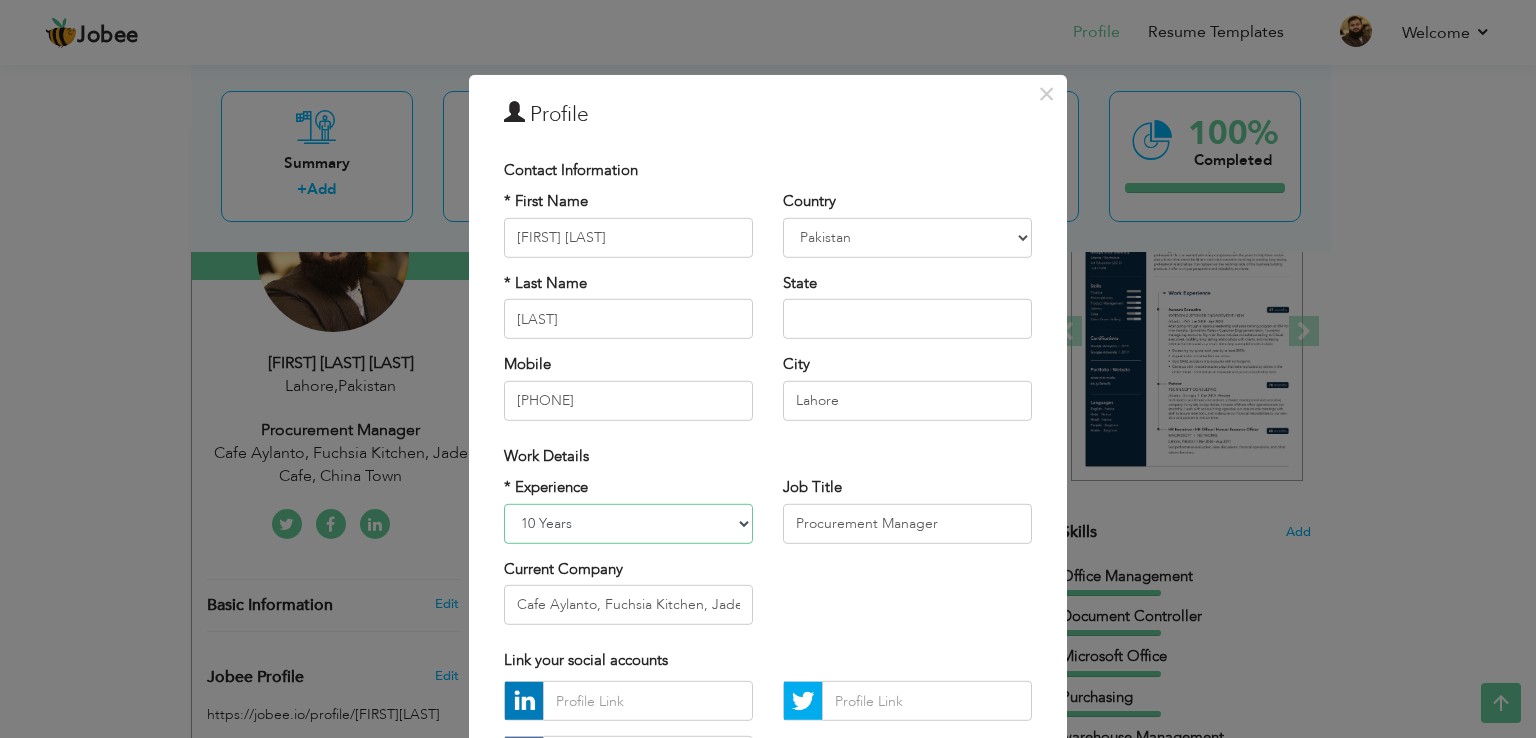 select on "number:13" 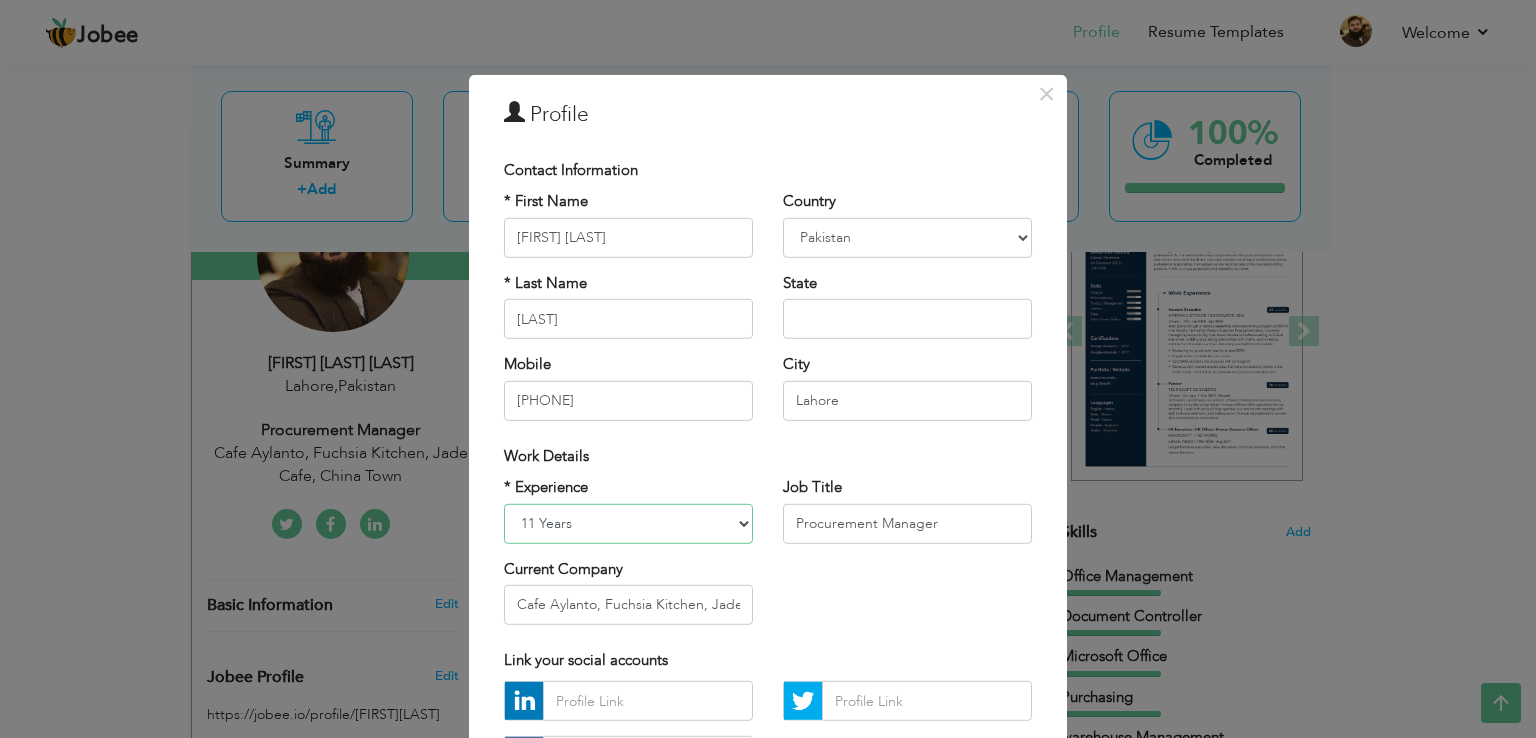 click on "Entry Level Less than 1 Year 1 Year 2 Years 3 Years 4 Years 5 Years 6 Years 7 Years 8 Years 9 Years 10 Years 11 Years 12 Years 13 Years 14 Years 15 Years 16 Years 17 Years 18 Years 19 Years 20 Years 21 Years 22 Years 23 Years 24 Years 25 Years 26 Years 27 Years 28 Years 29 Years 30 Years 31 Years 32 Years 33 Years 34 Years 35 Years More than 35 Years" at bounding box center [628, 523] 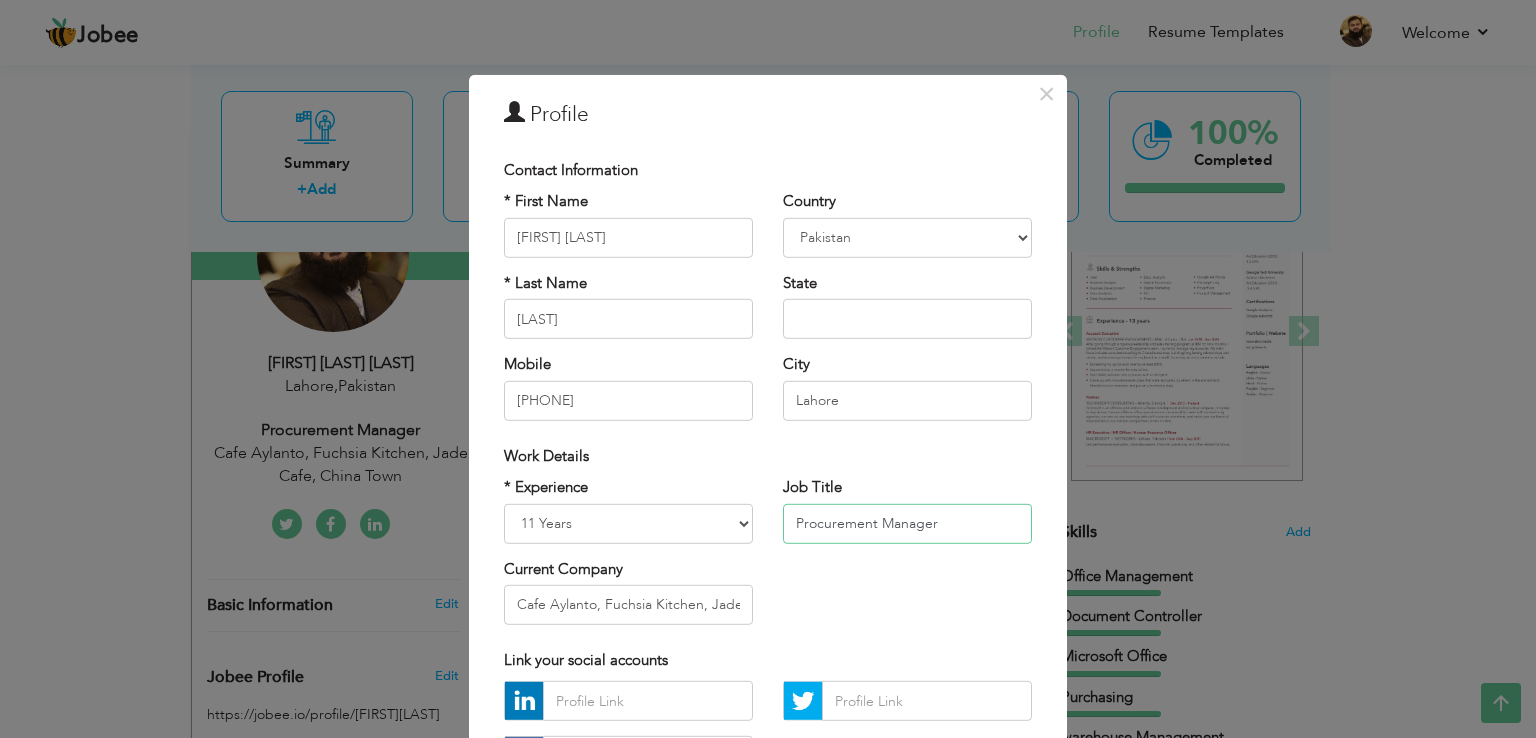 click on "Procurement Manager" at bounding box center [907, 523] 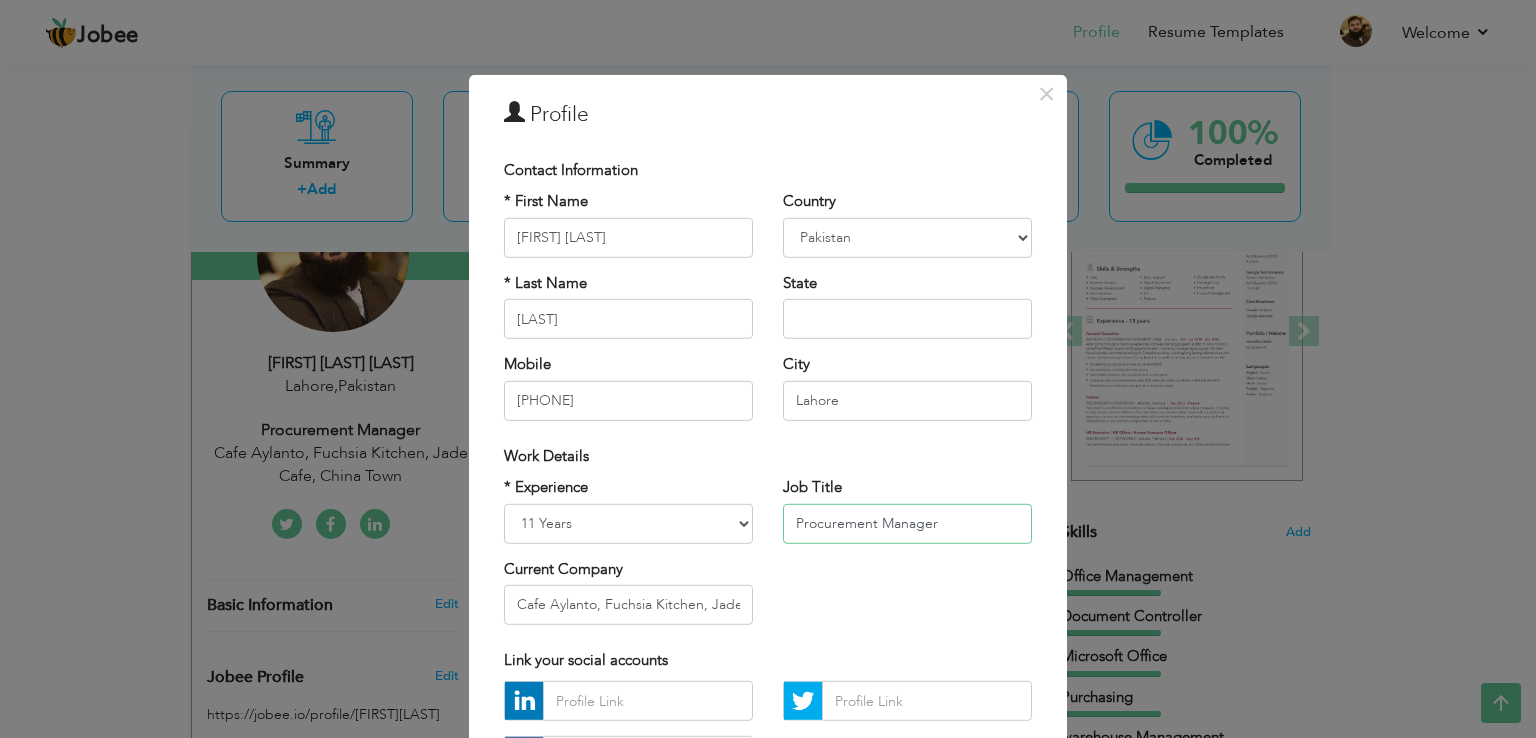 drag, startPoint x: 867, startPoint y: 529, endPoint x: 732, endPoint y: 526, distance: 135.03333 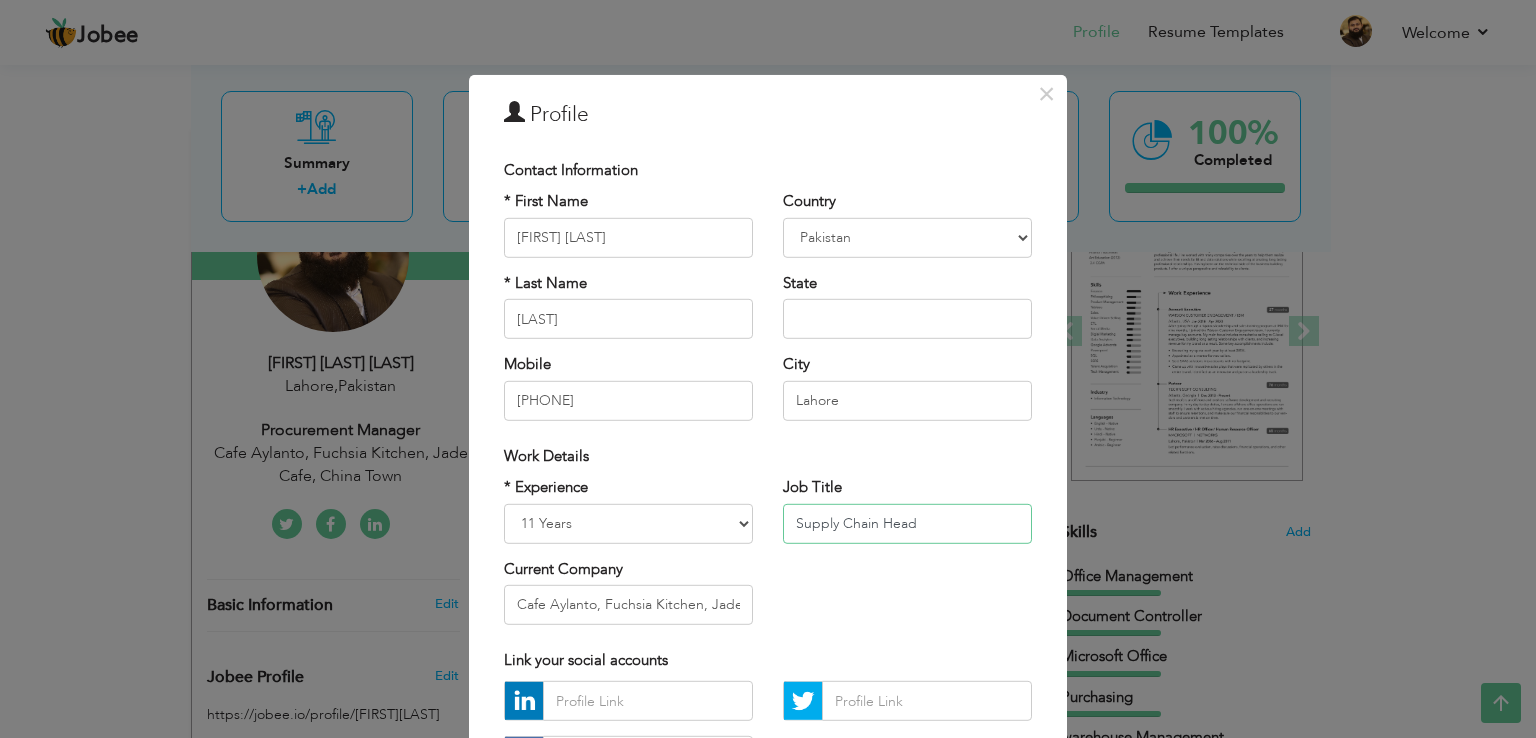 type on "Supply Chain Head" 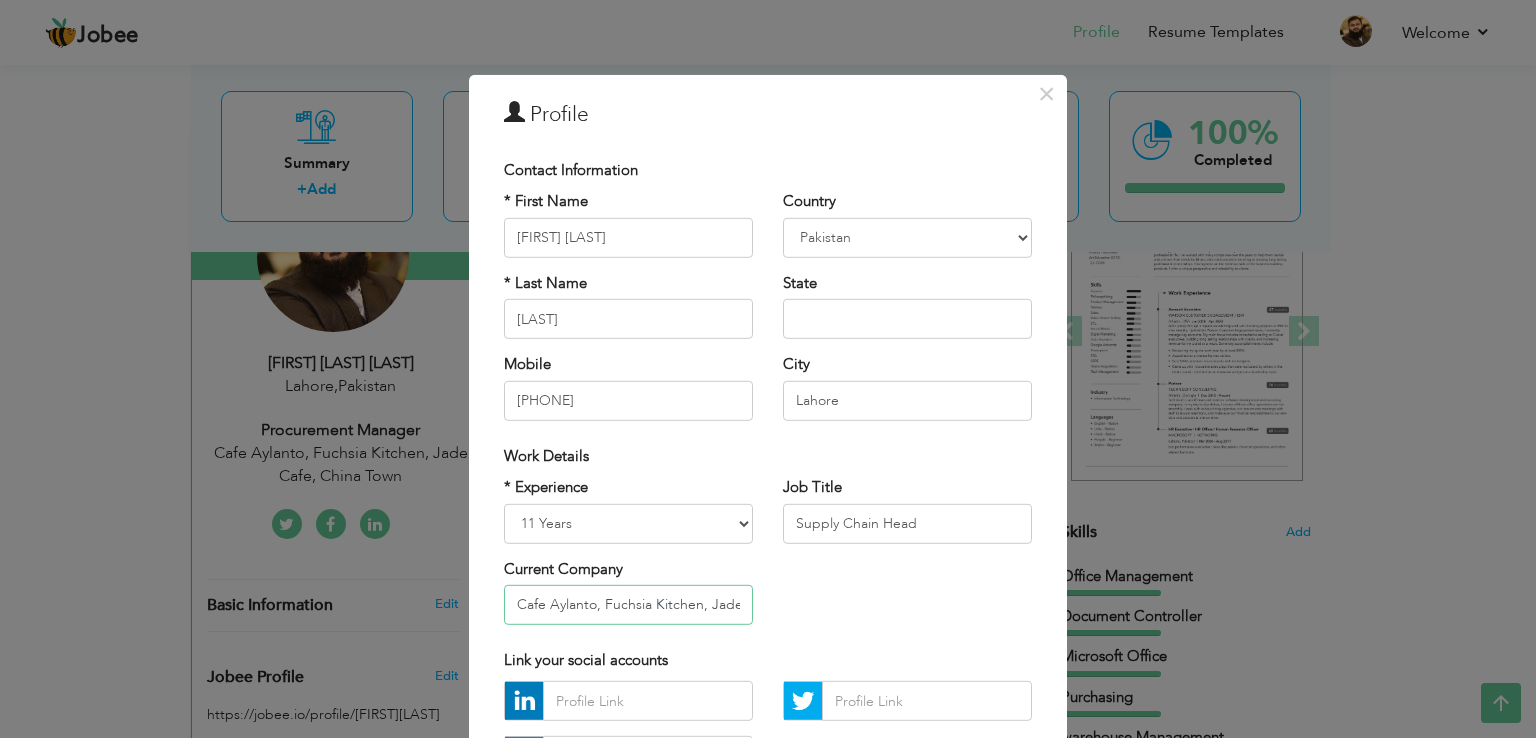 click on "Cafe Aylanto, Fuchsia Kitchen, Jade Cafe, China Town" at bounding box center [628, 605] 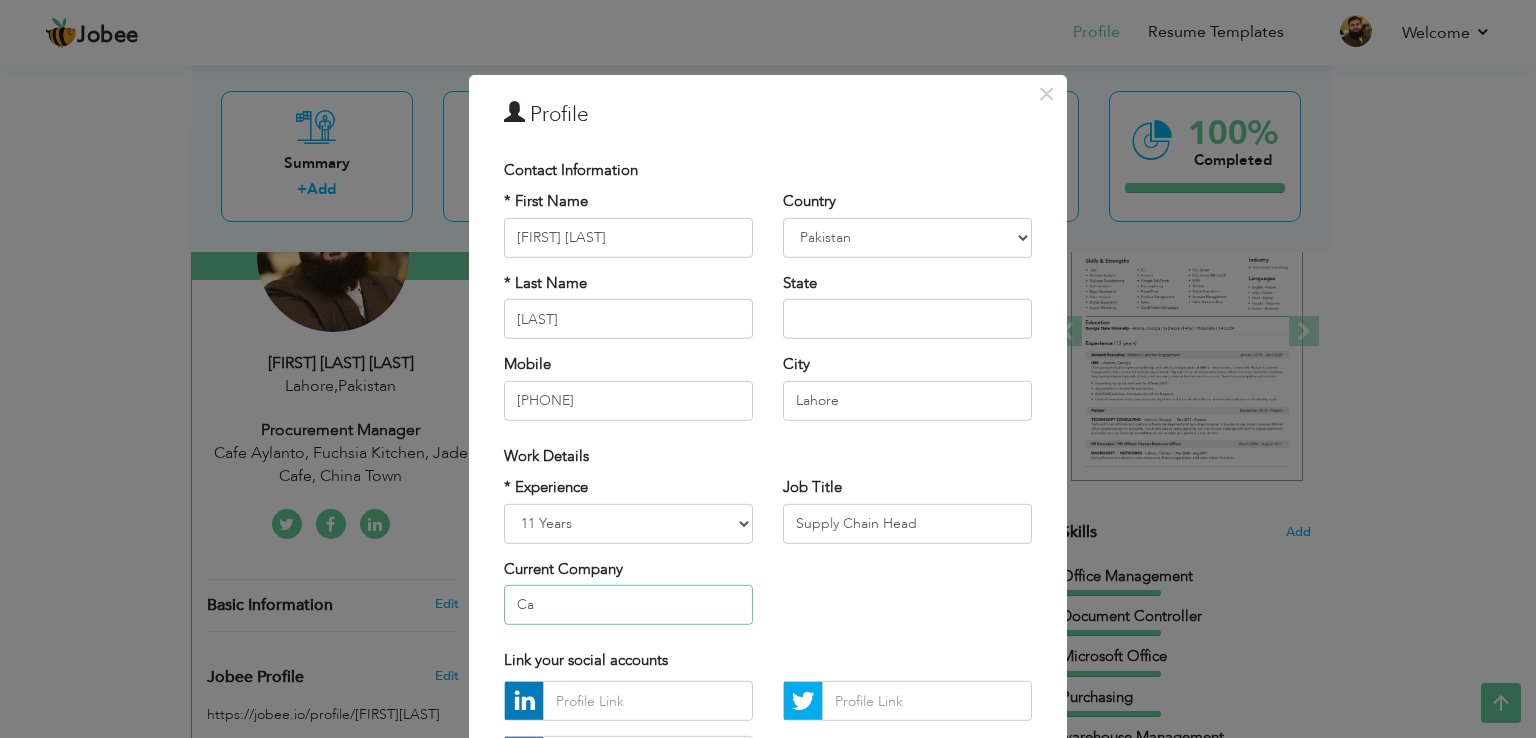 type on "C" 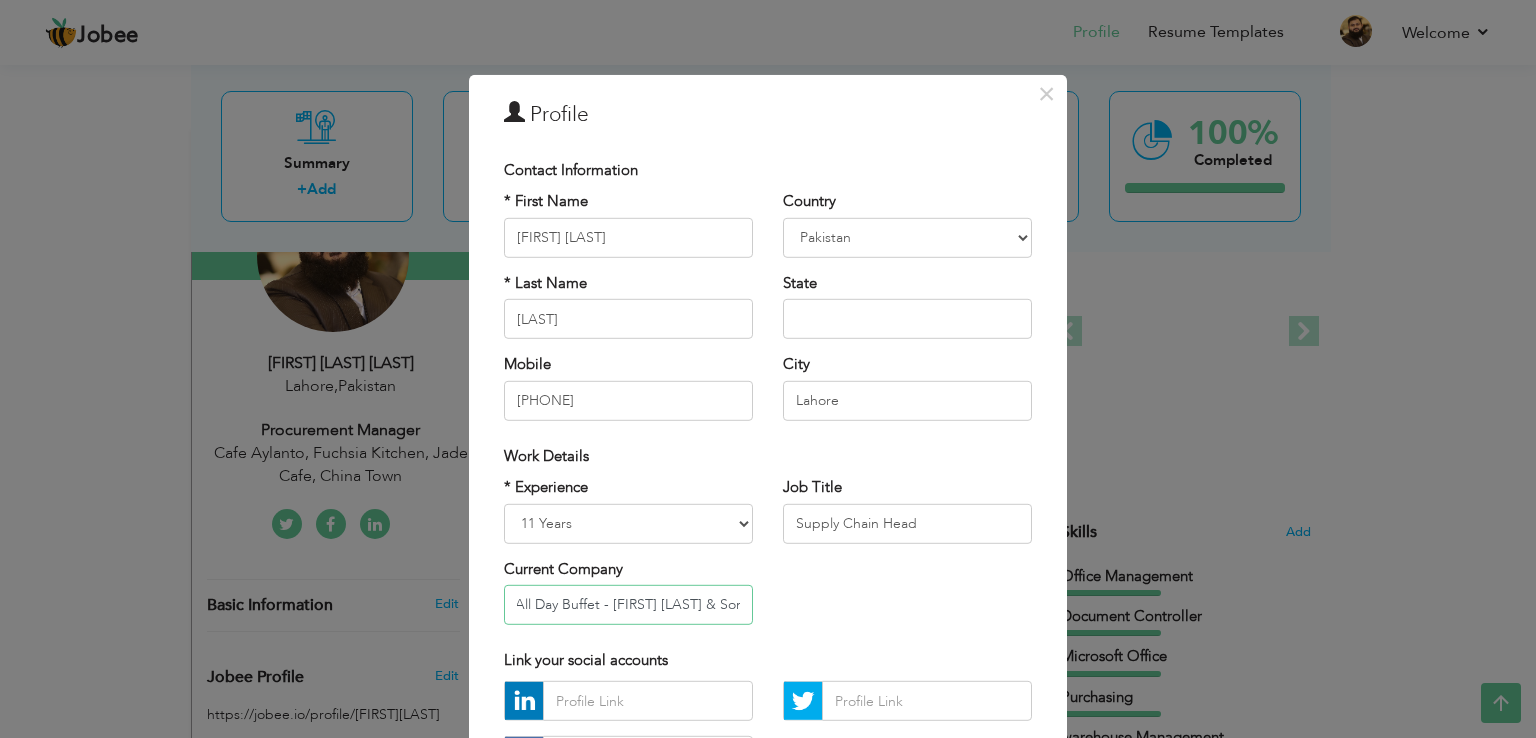 scroll, scrollTop: 0, scrollLeft: 93, axis: horizontal 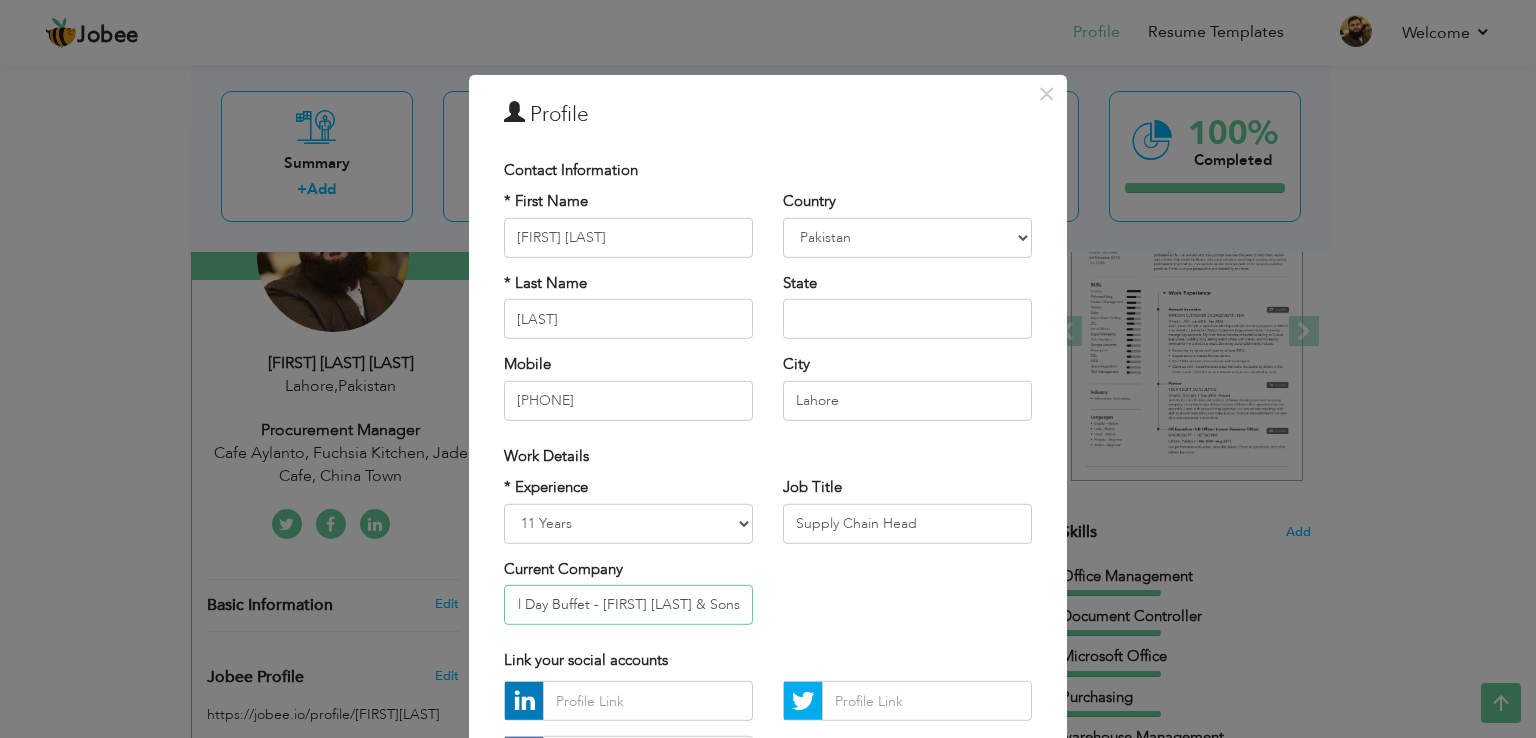 type on "The Carnval All Day Buffet - [FIRST] [LAST] & Sons" 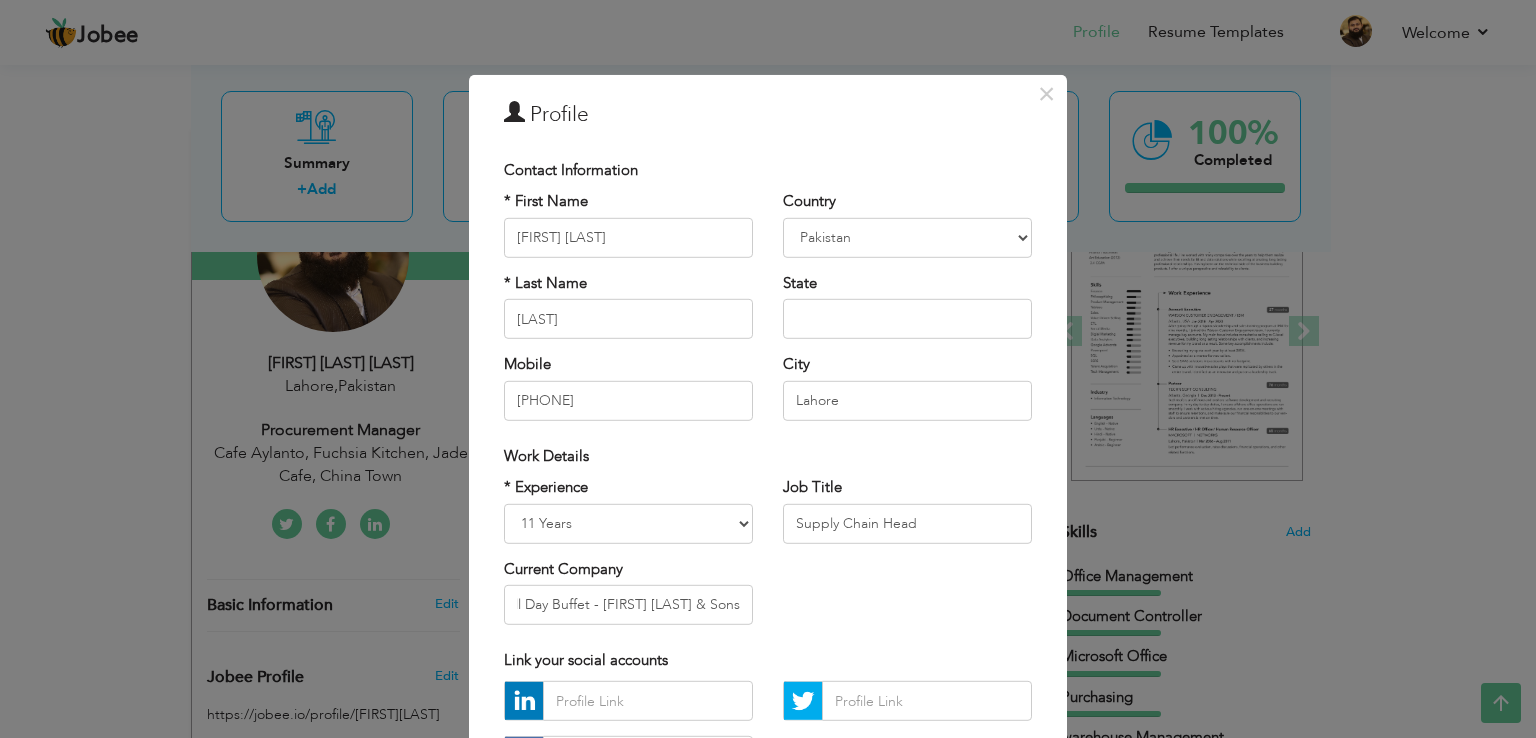 scroll, scrollTop: 0, scrollLeft: 0, axis: both 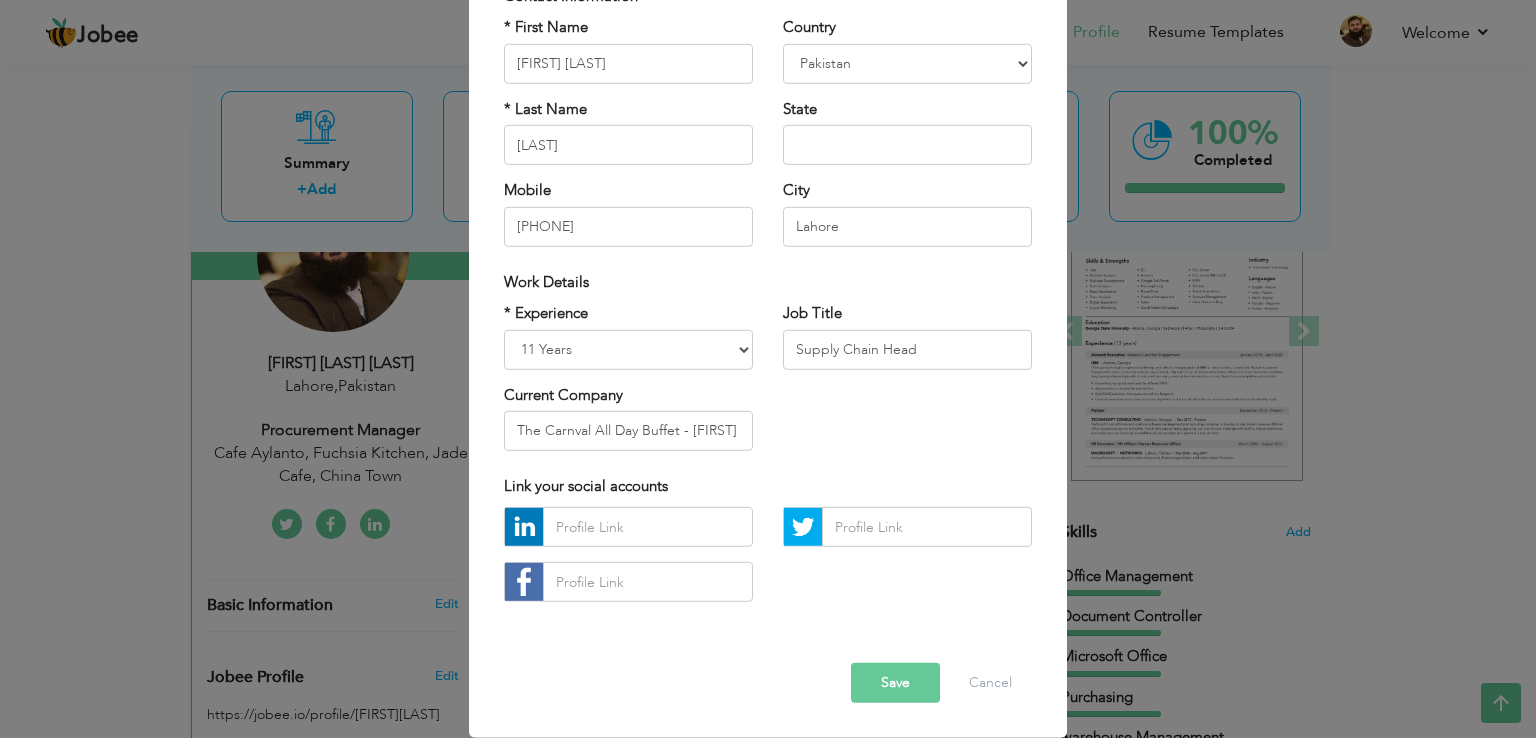 click on "Save" at bounding box center [895, 683] 